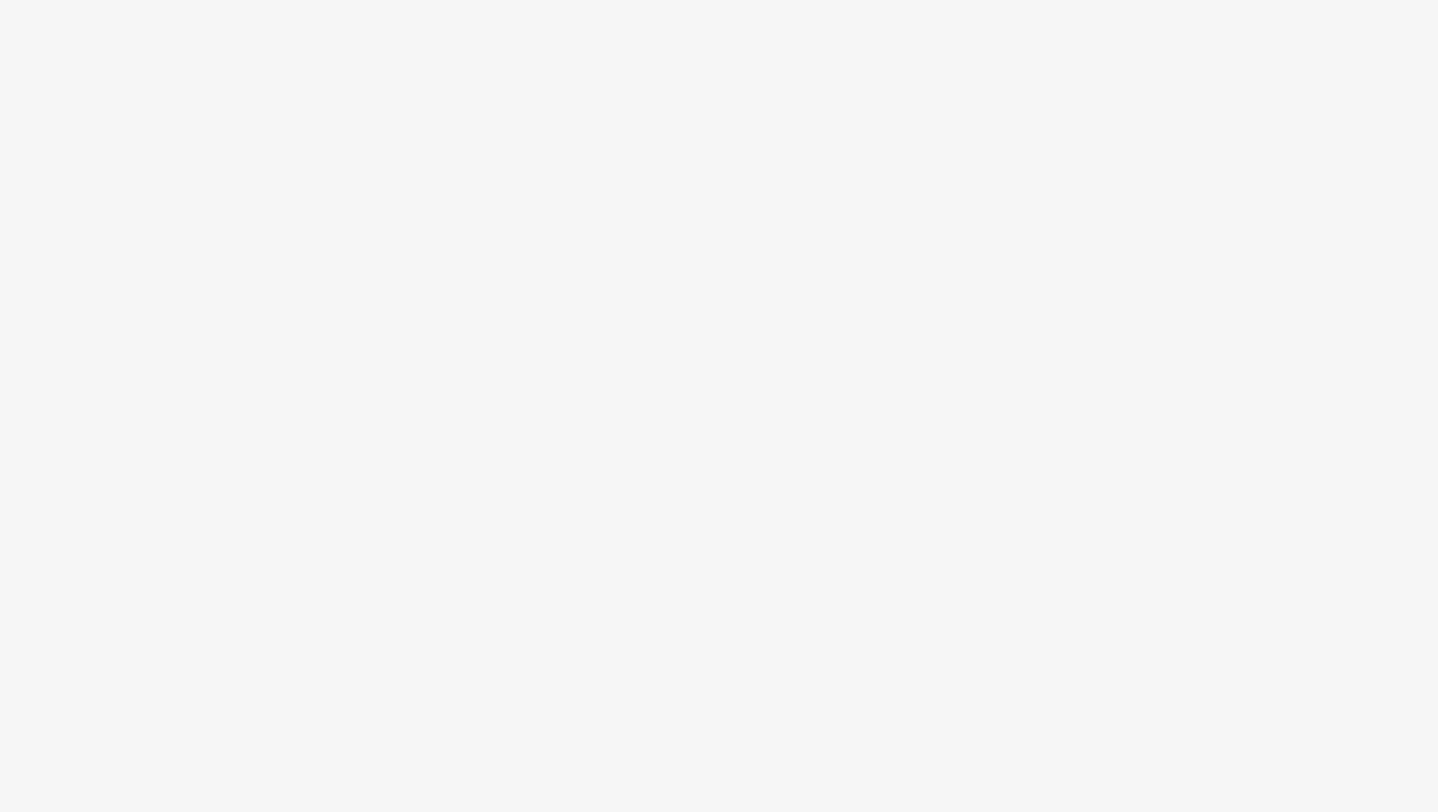 scroll, scrollTop: 0, scrollLeft: 0, axis: both 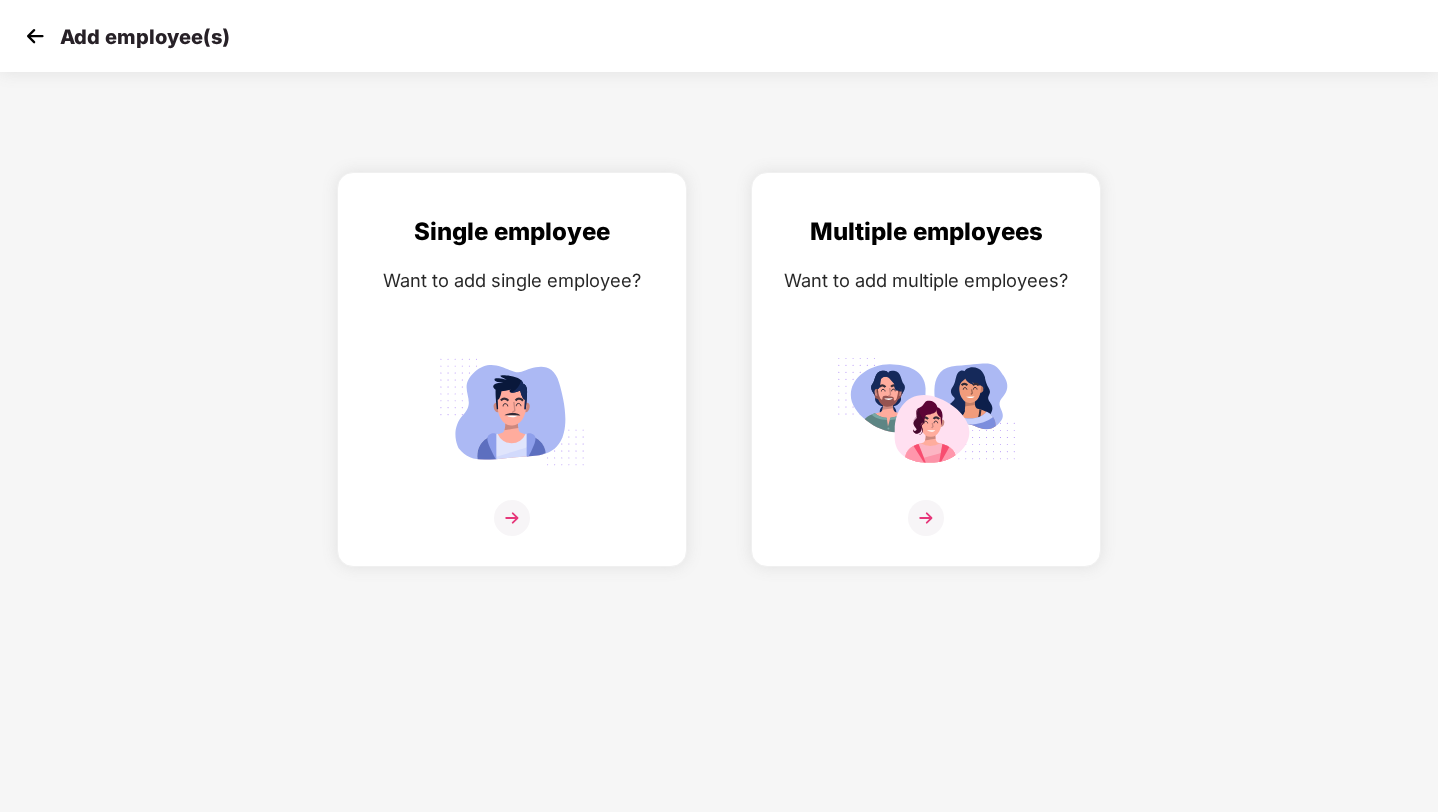 click at bounding box center (35, 36) 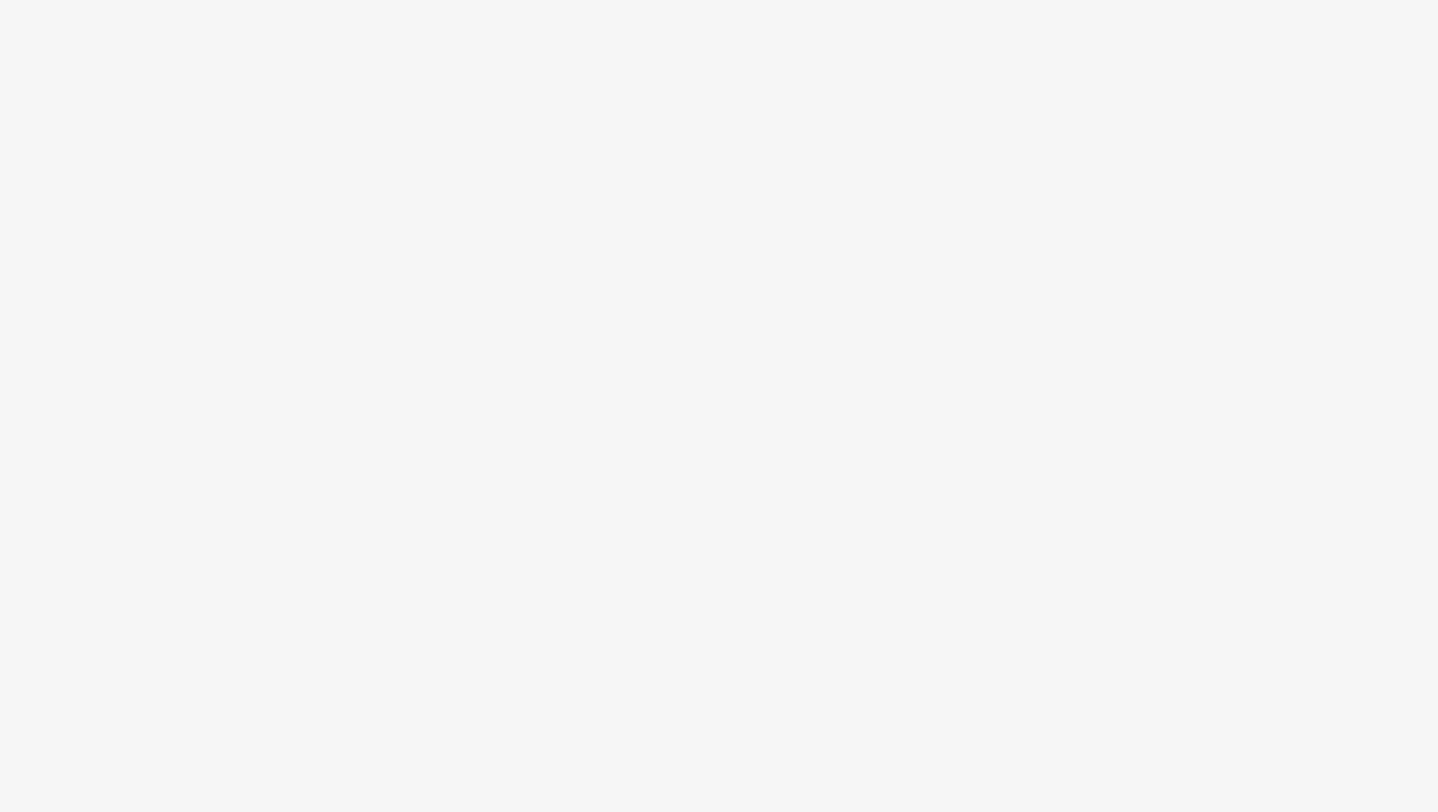 scroll, scrollTop: 0, scrollLeft: 0, axis: both 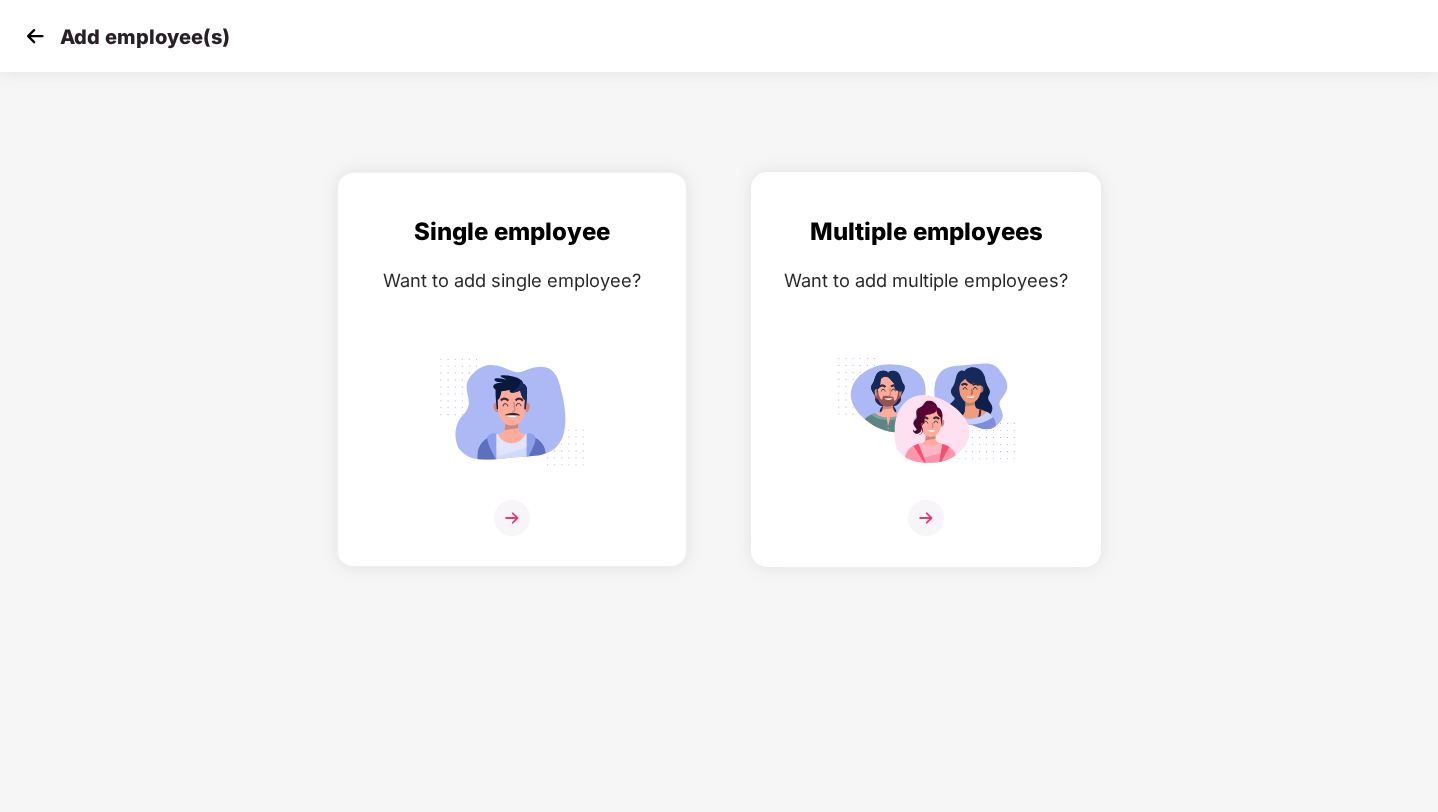 click on "Multiple employees Want to add multiple employees?" at bounding box center (926, 387) 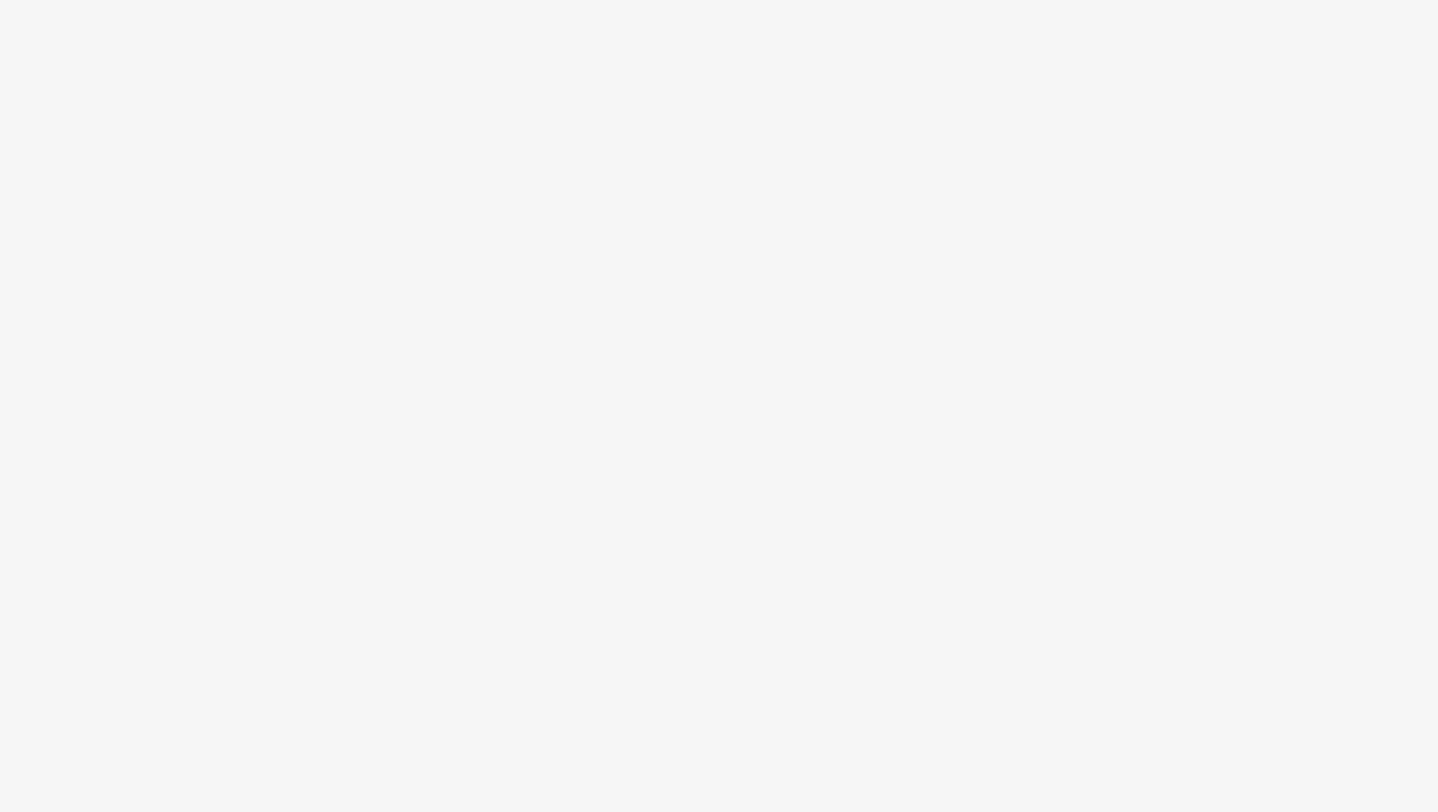 scroll, scrollTop: 0, scrollLeft: 0, axis: both 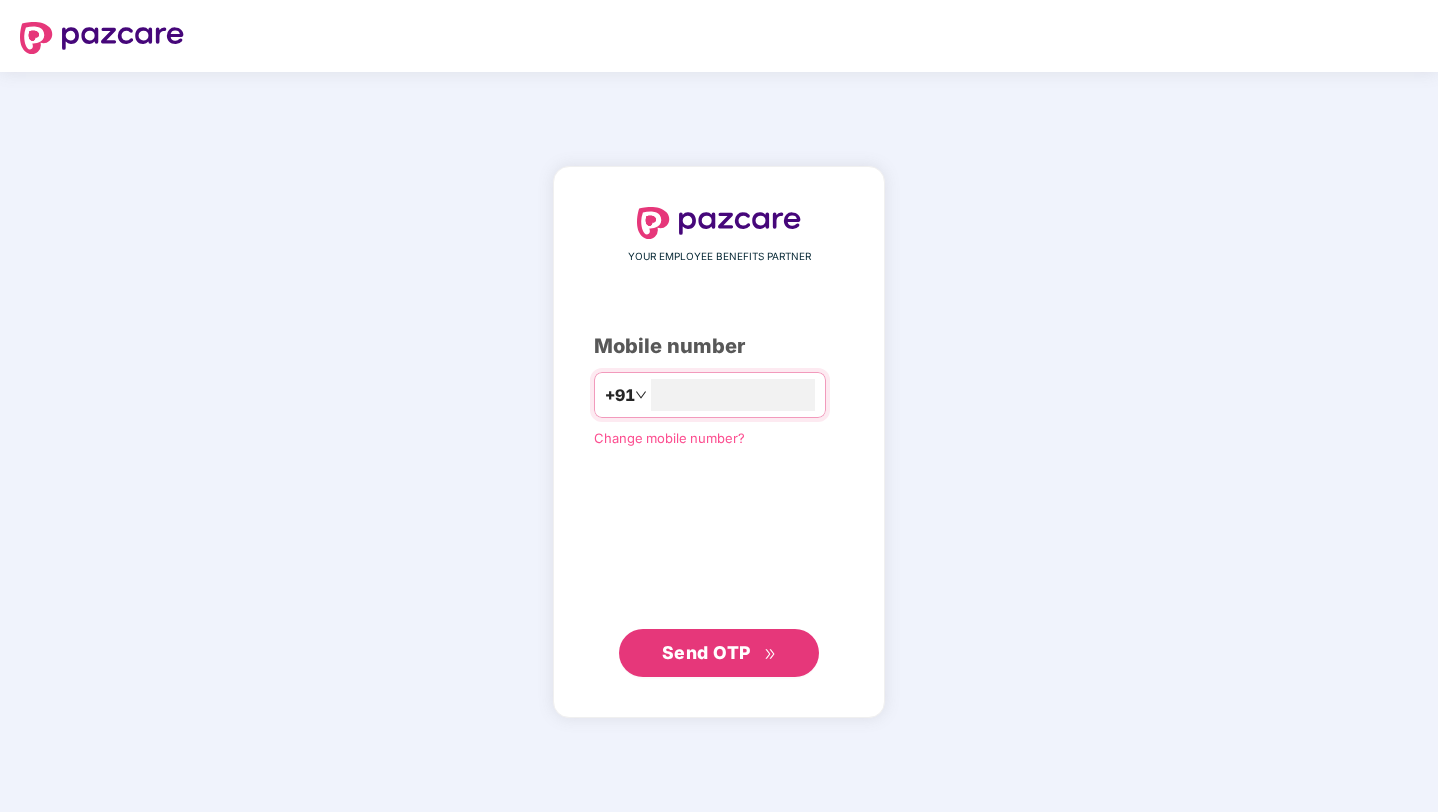 type on "**********" 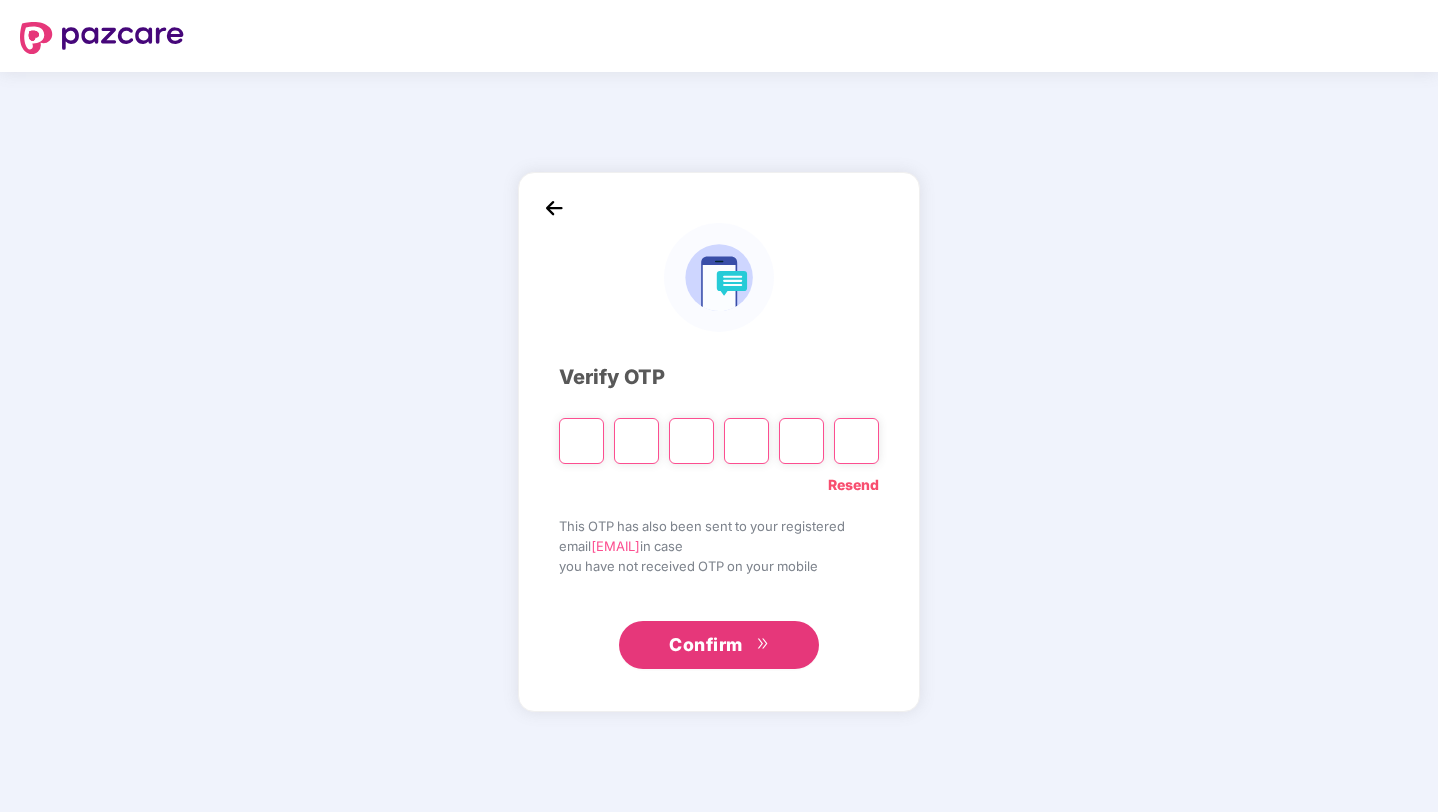 type on "*" 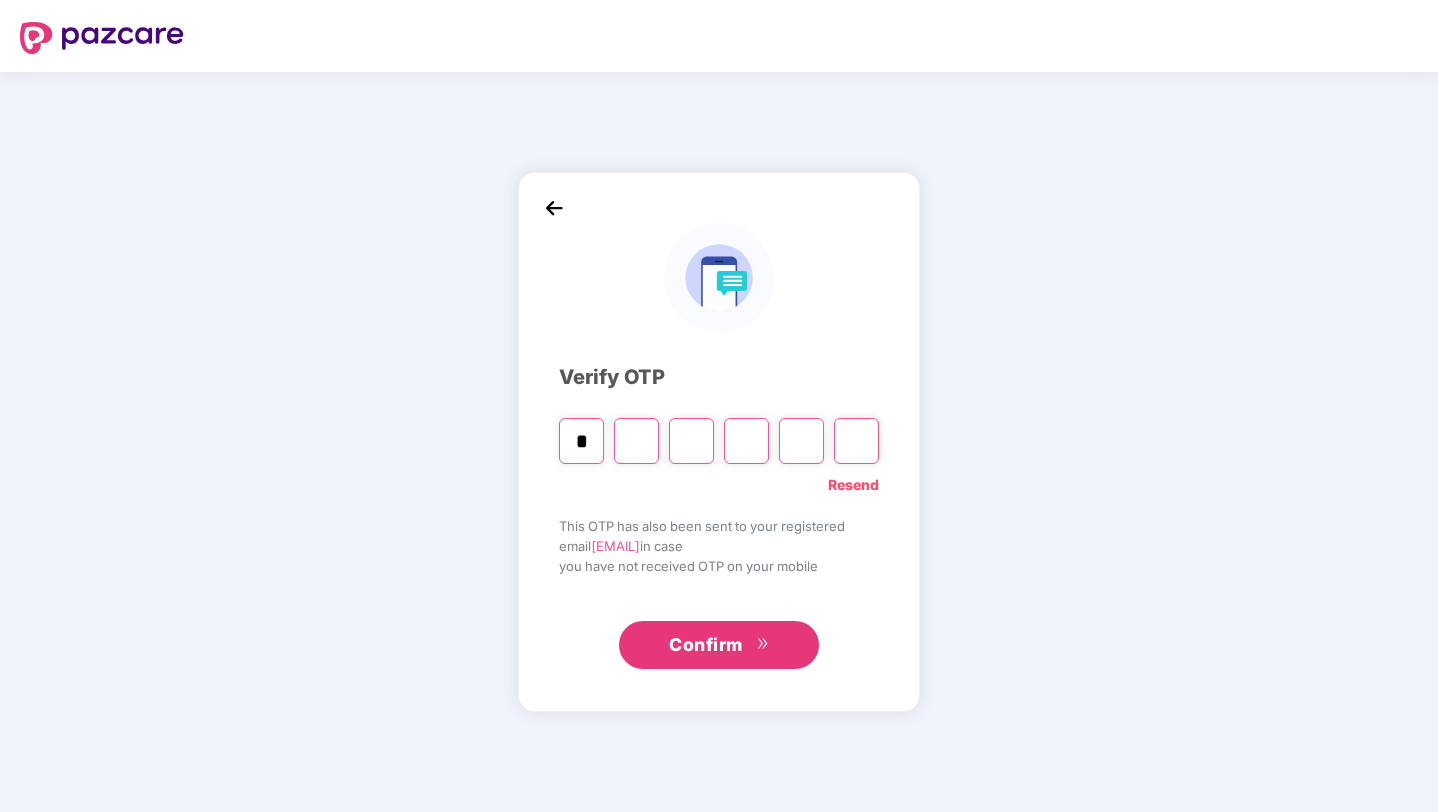 type on "*" 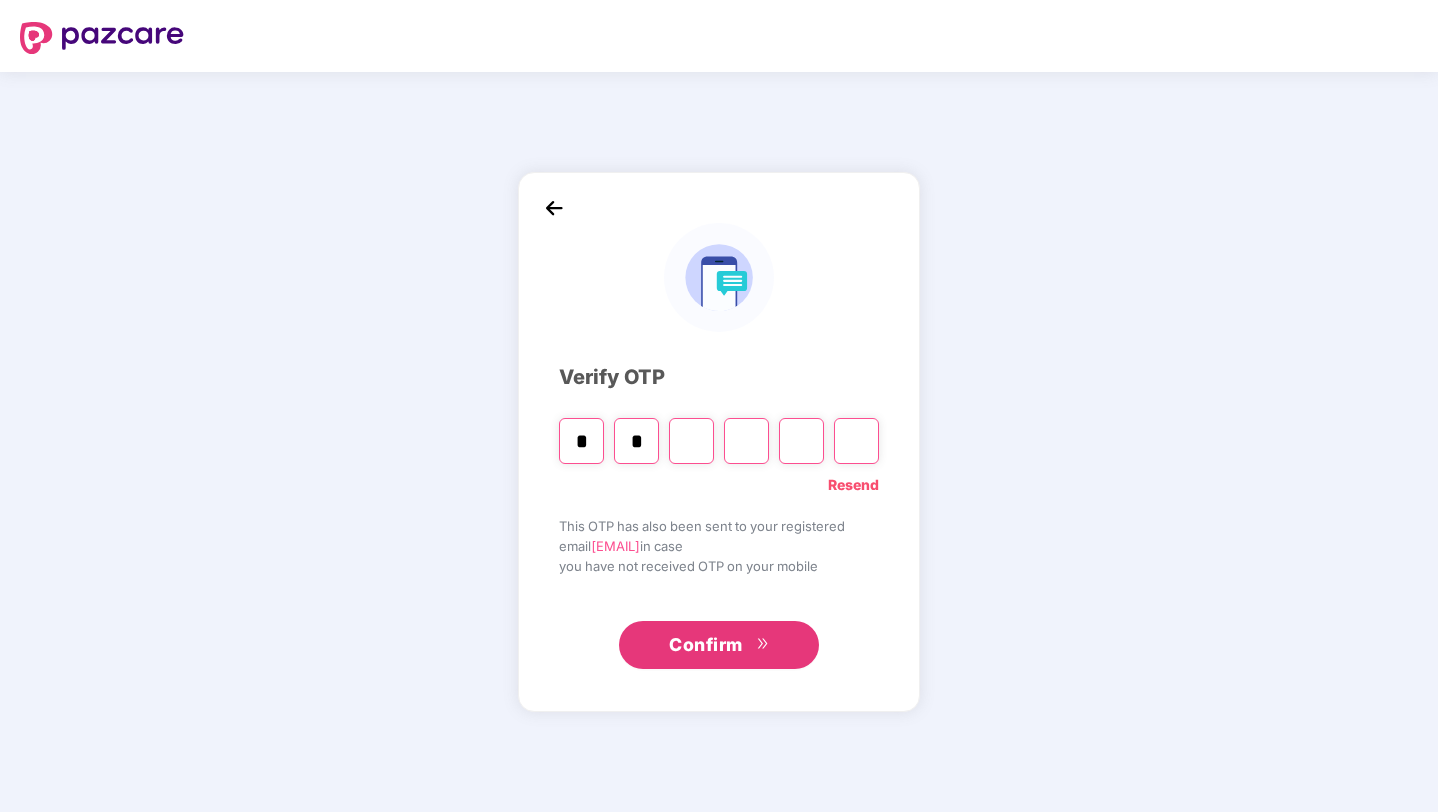 type on "*" 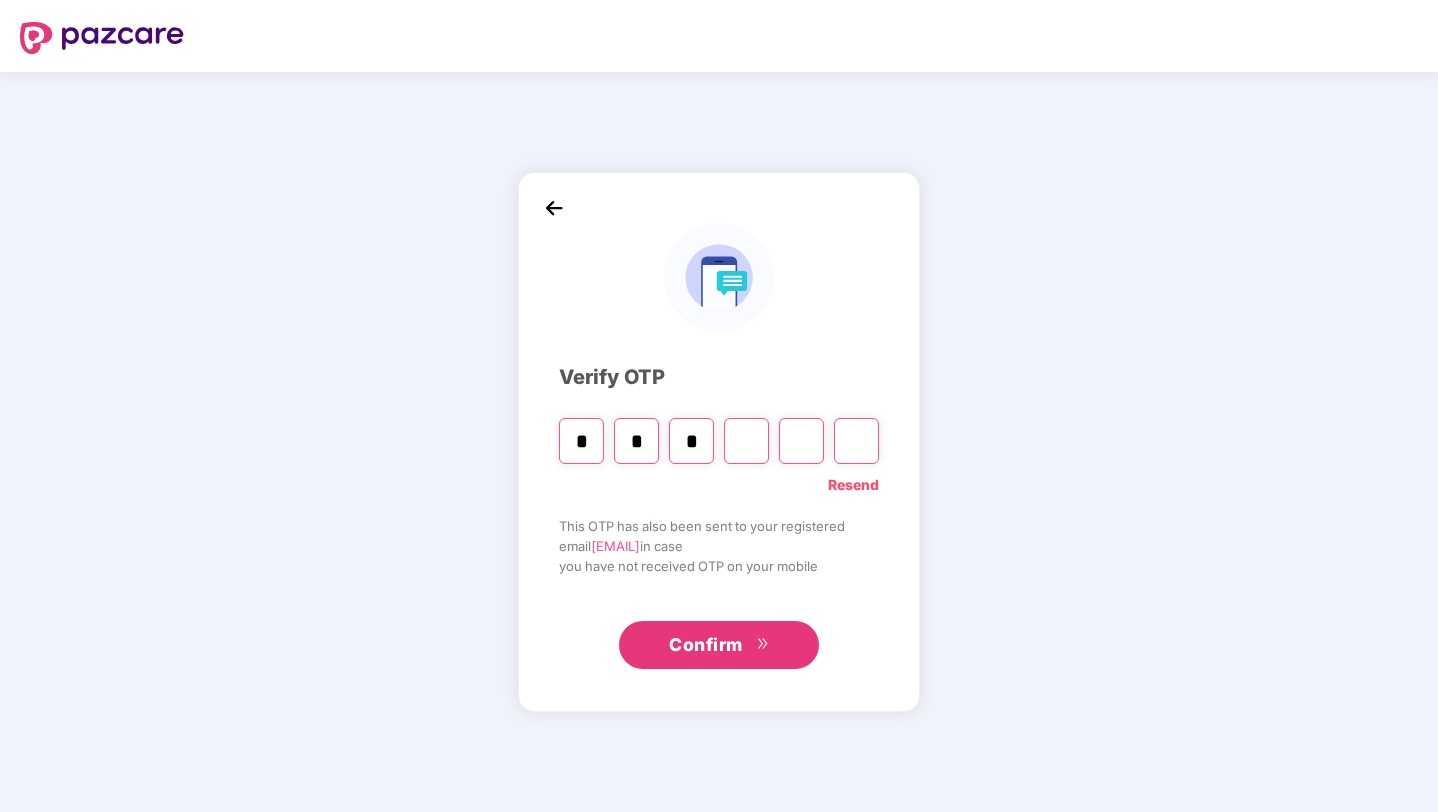 type on "*" 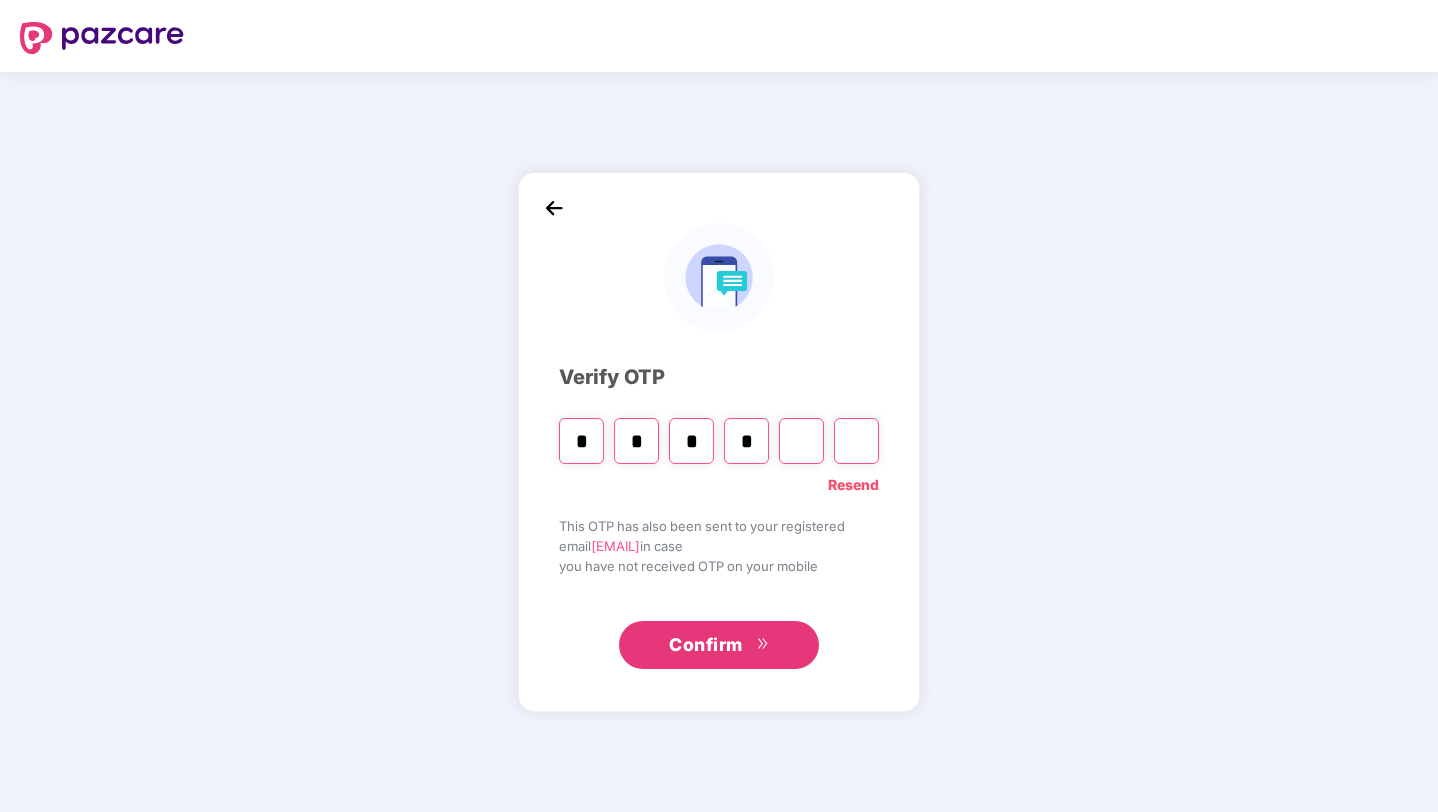 type on "*" 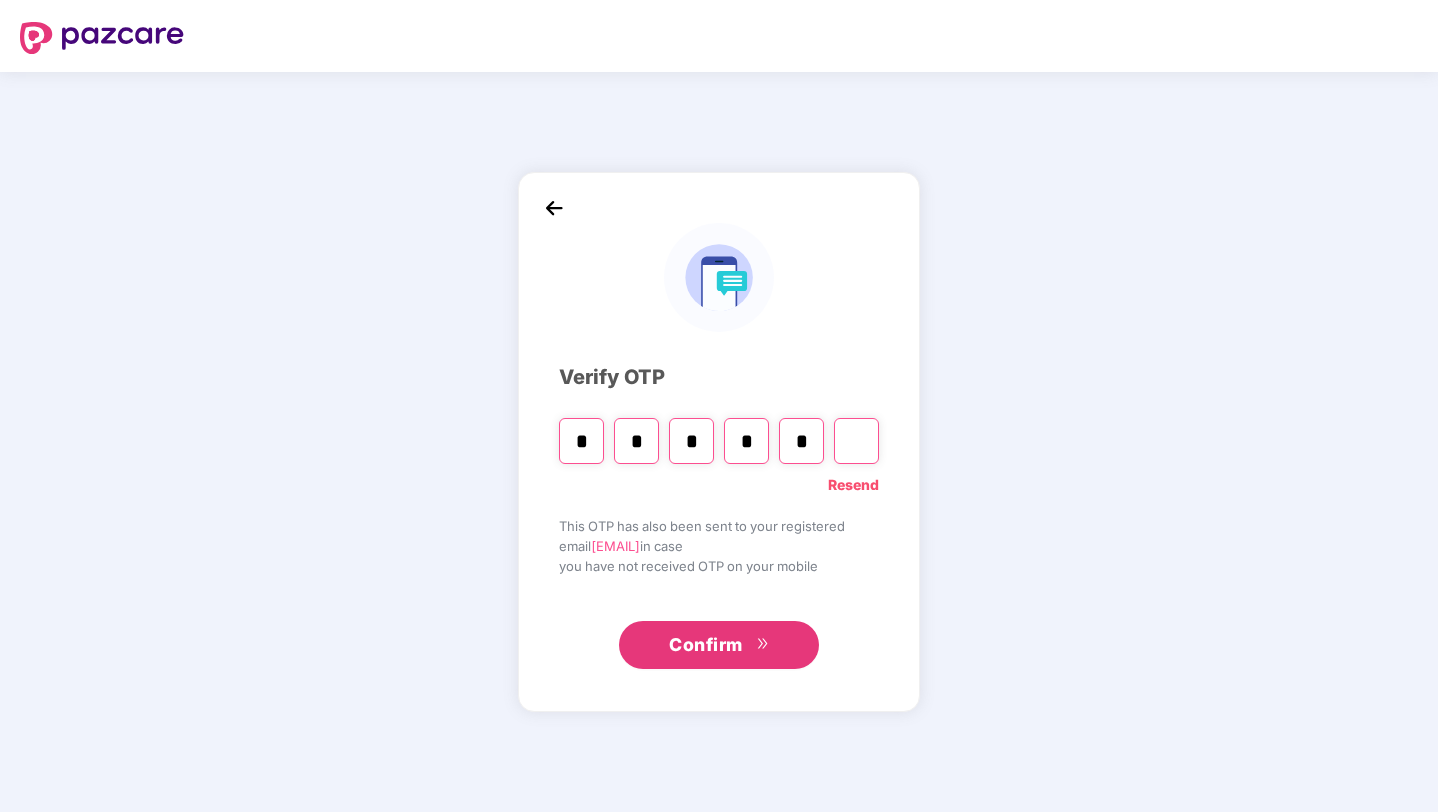 type on "*" 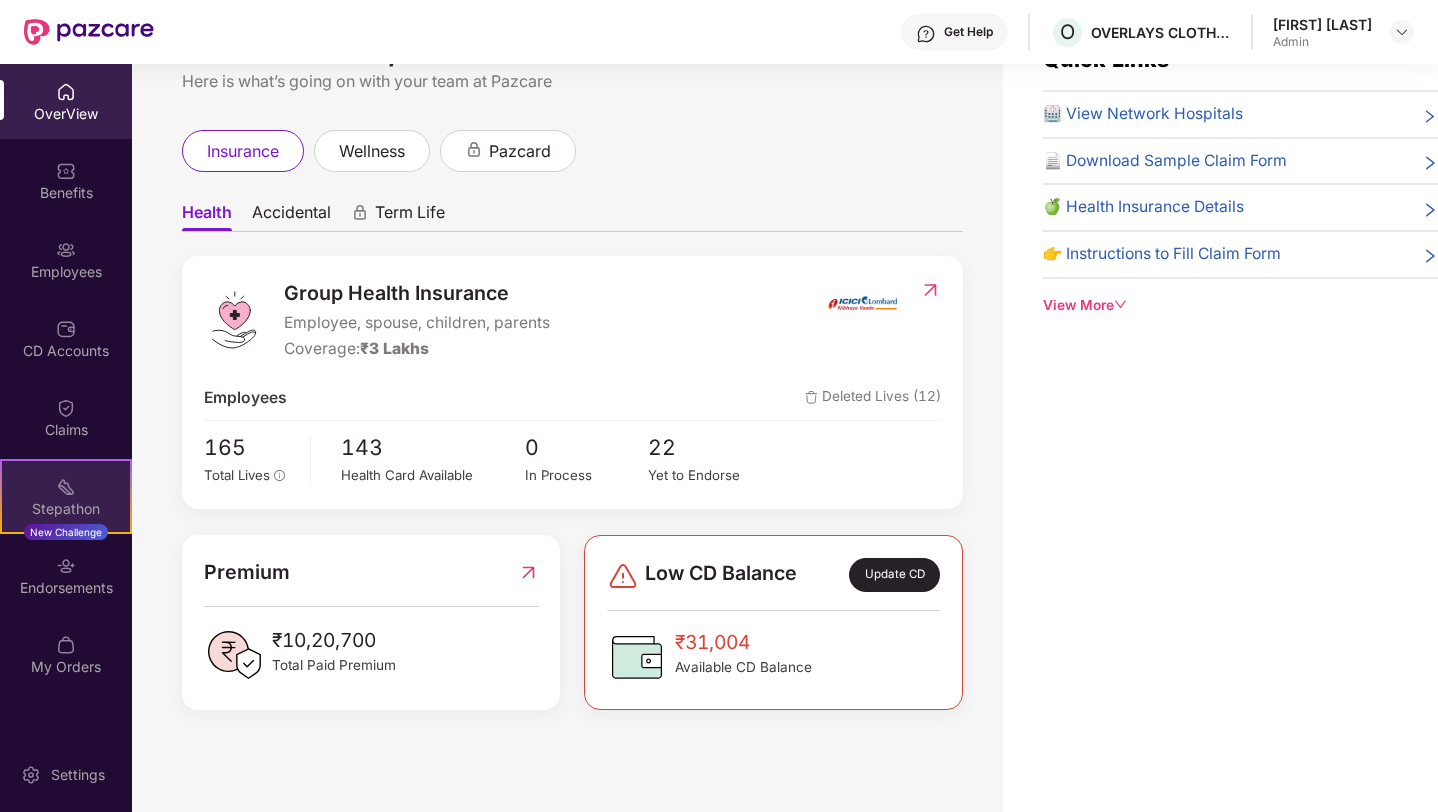 scroll, scrollTop: 64, scrollLeft: 0, axis: vertical 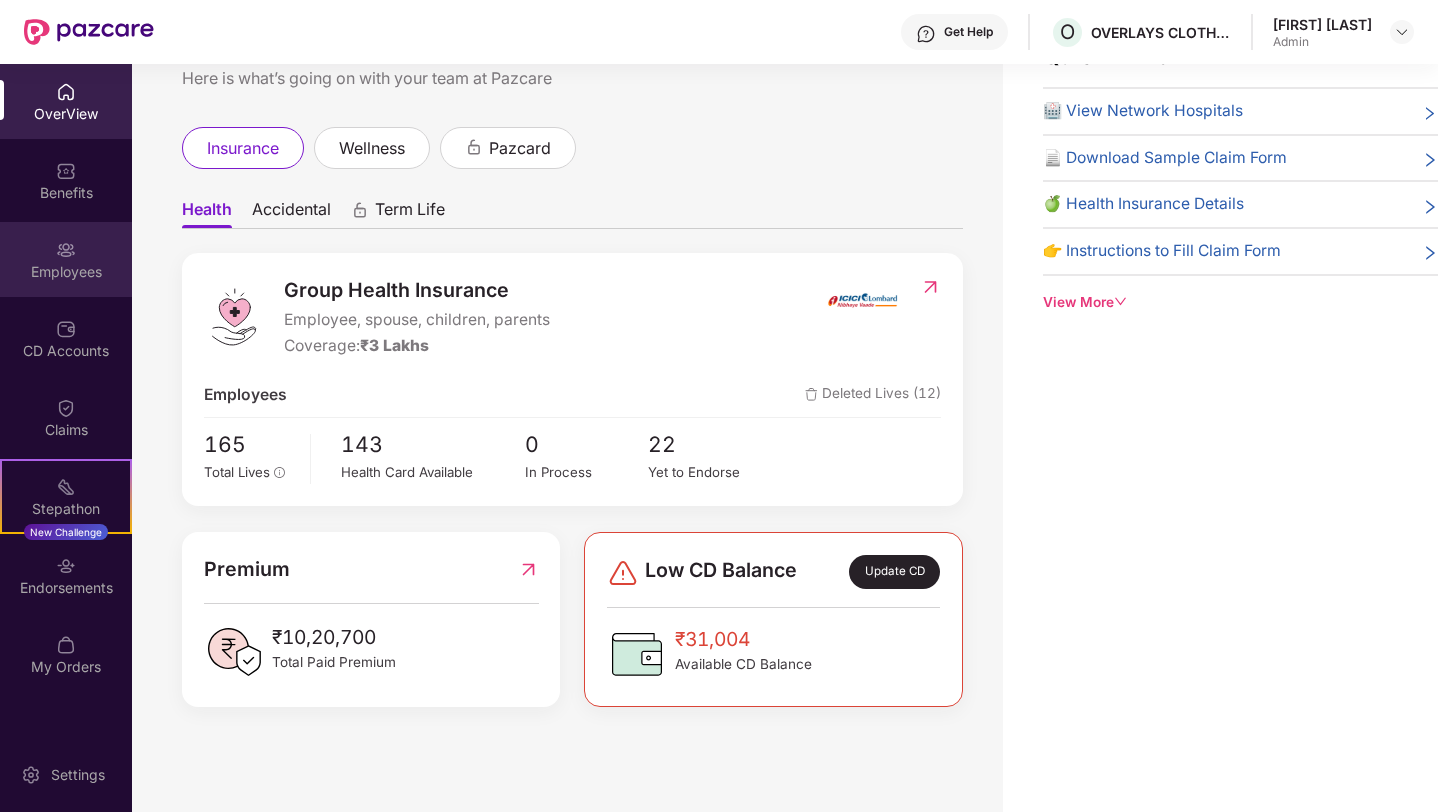 click on "Employees" at bounding box center (66, 259) 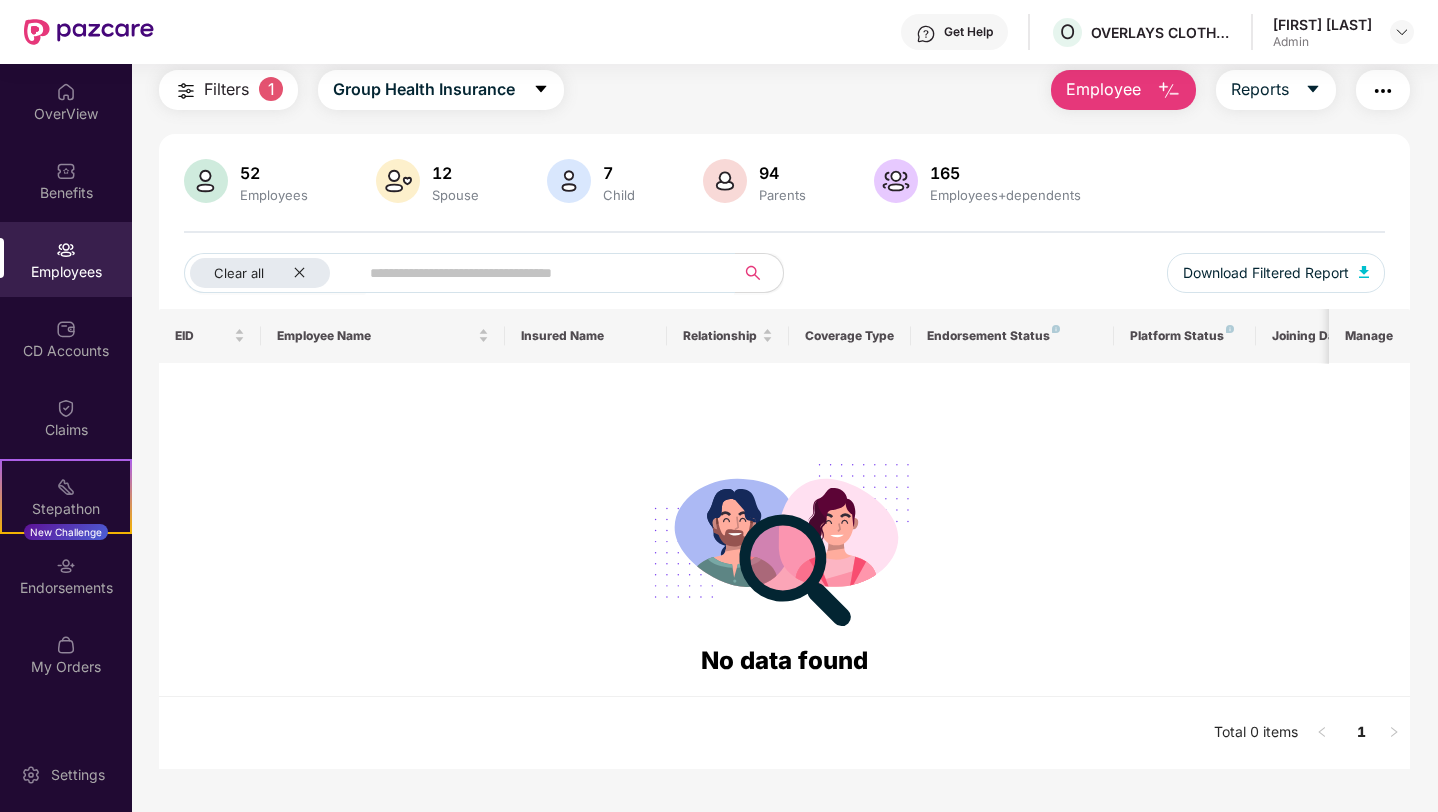click at bounding box center (538, 273) 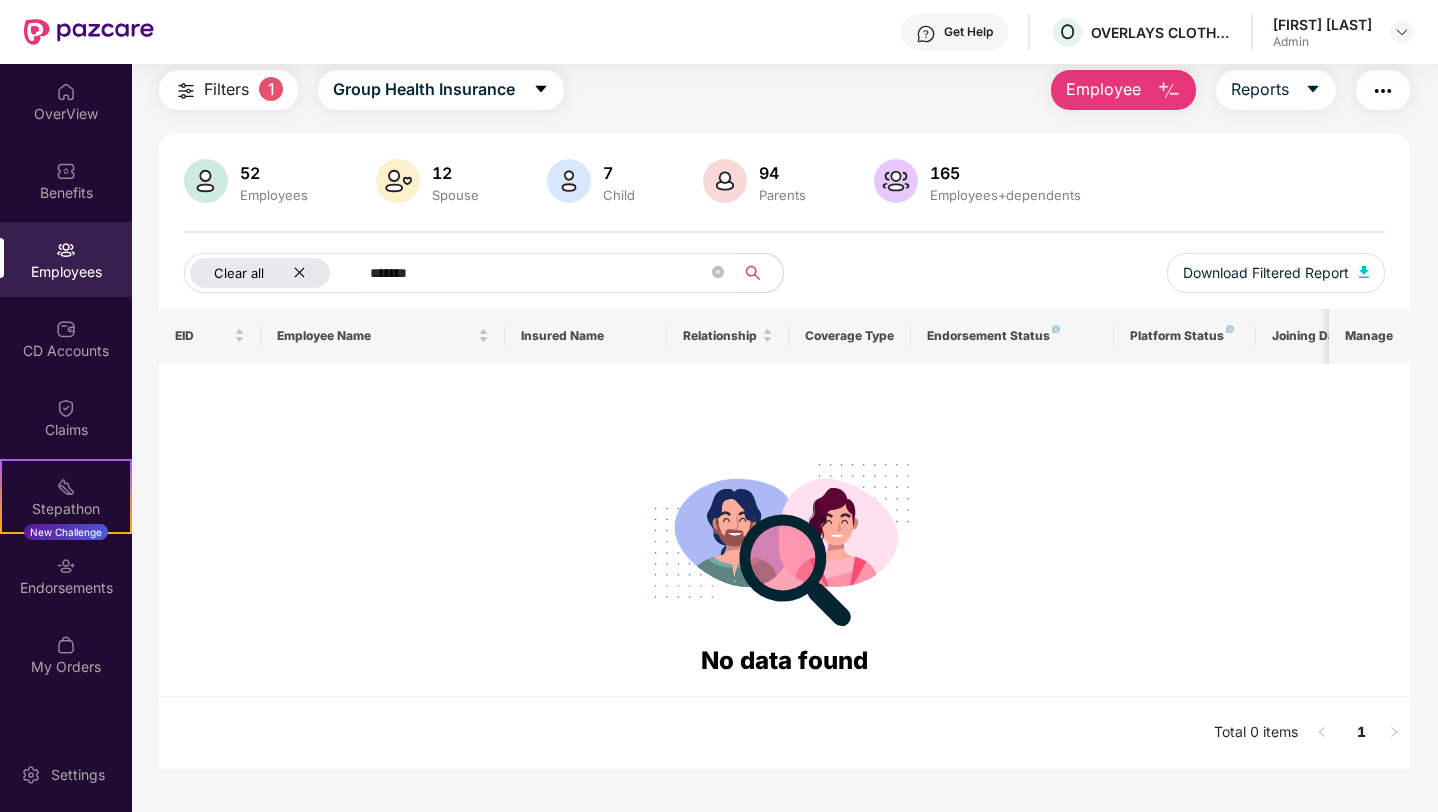 type on "*******" 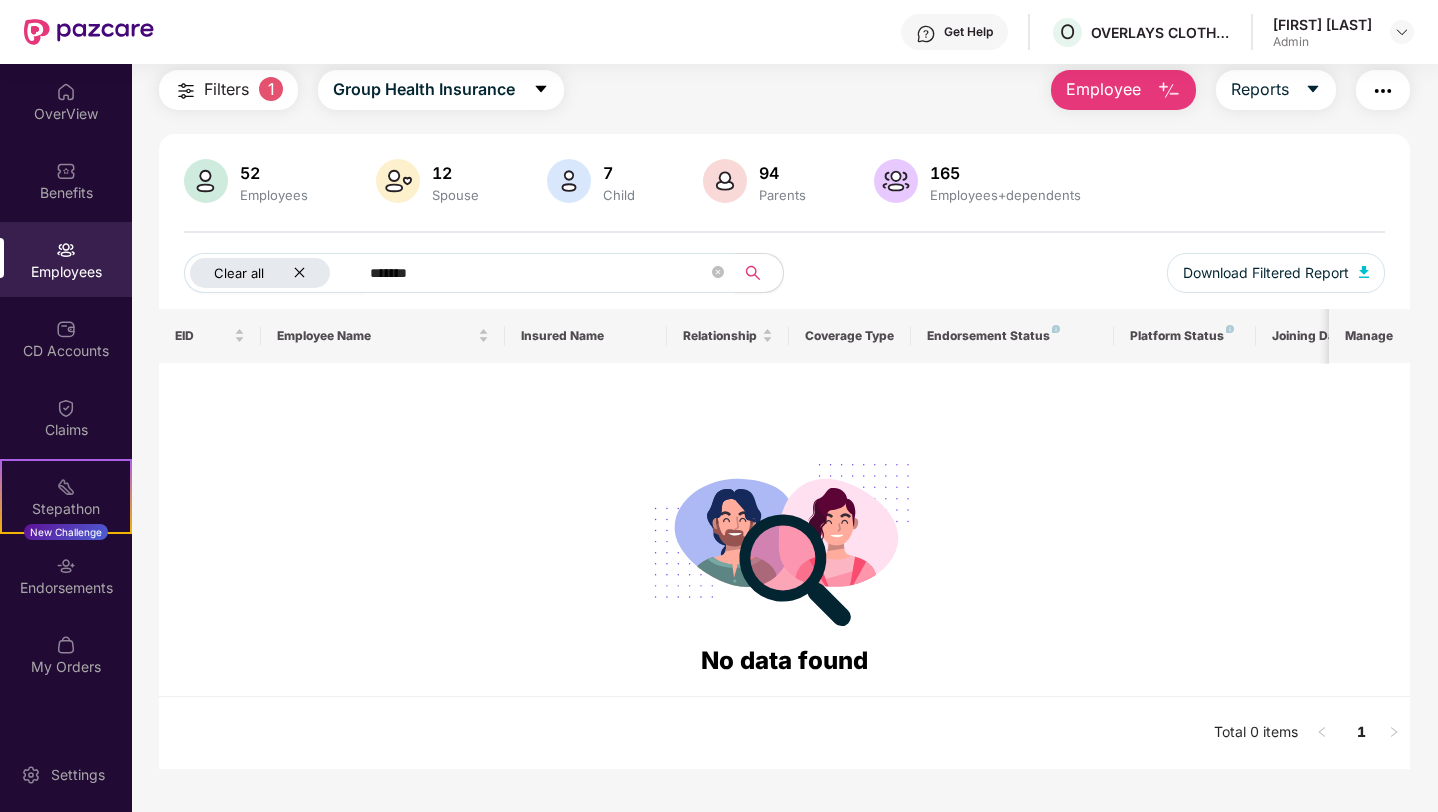 click 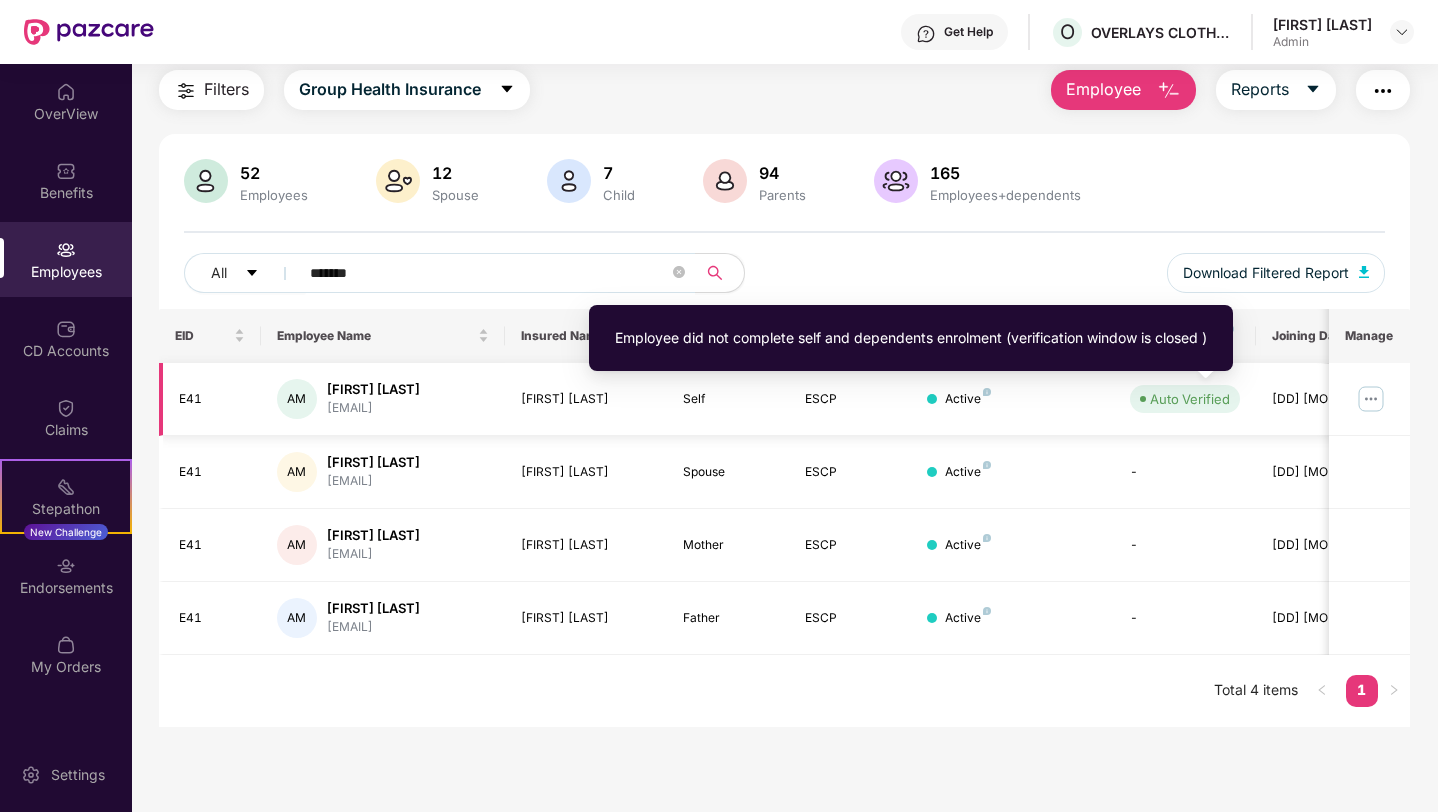 scroll, scrollTop: 0, scrollLeft: 50, axis: horizontal 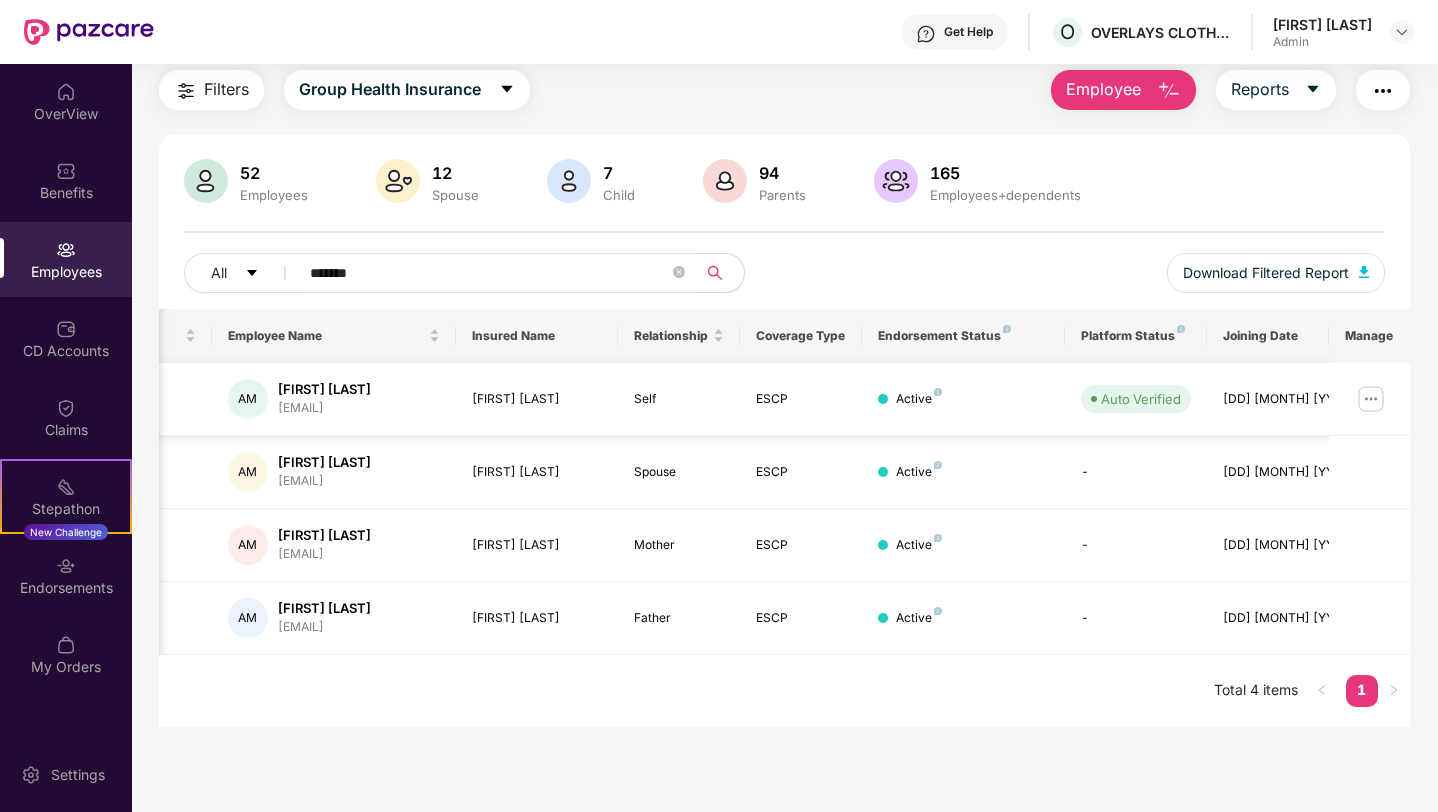 click on "[DD] [MONTH] [YYYY]" at bounding box center [1268, 399] 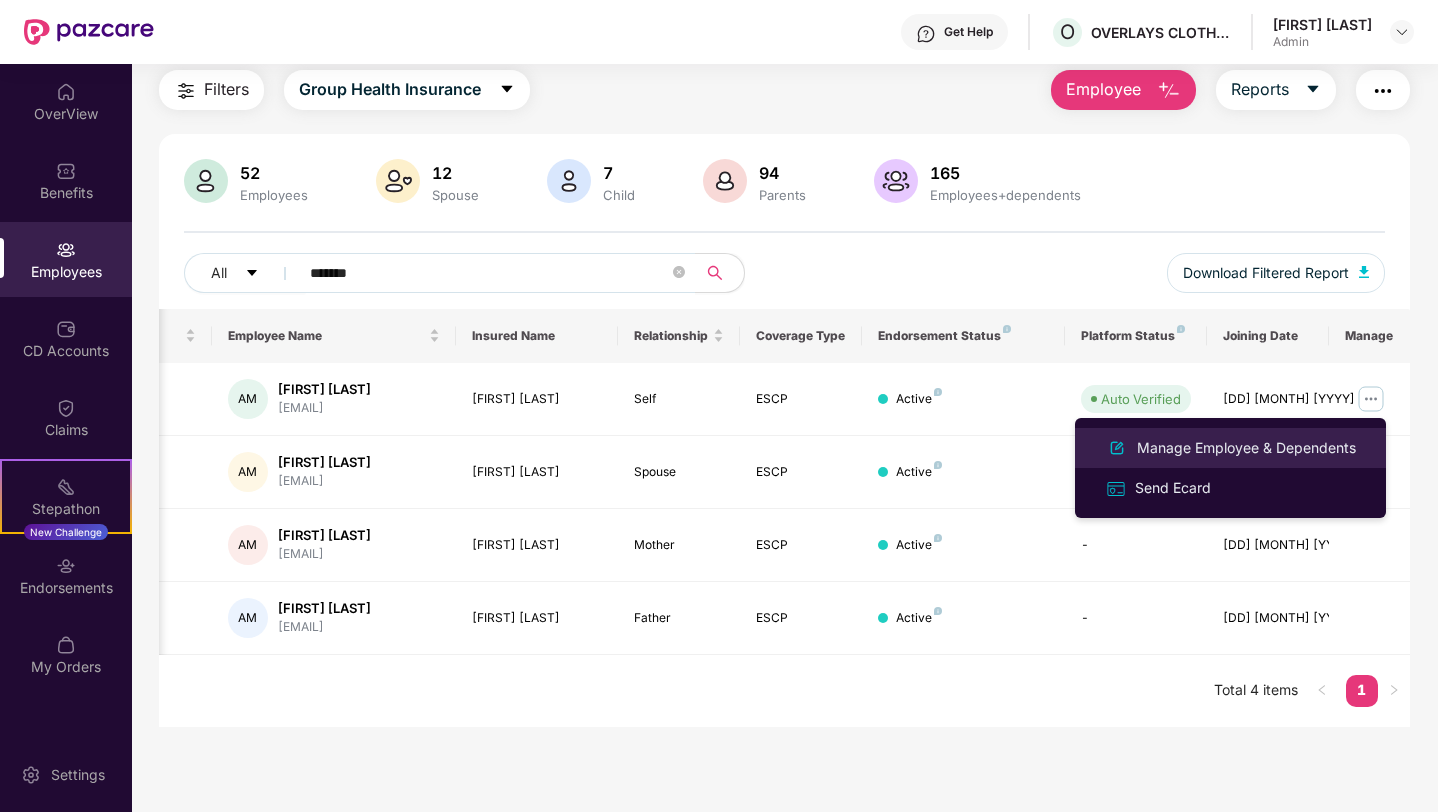 click on "Manage Employee & Dependents" at bounding box center [1246, 448] 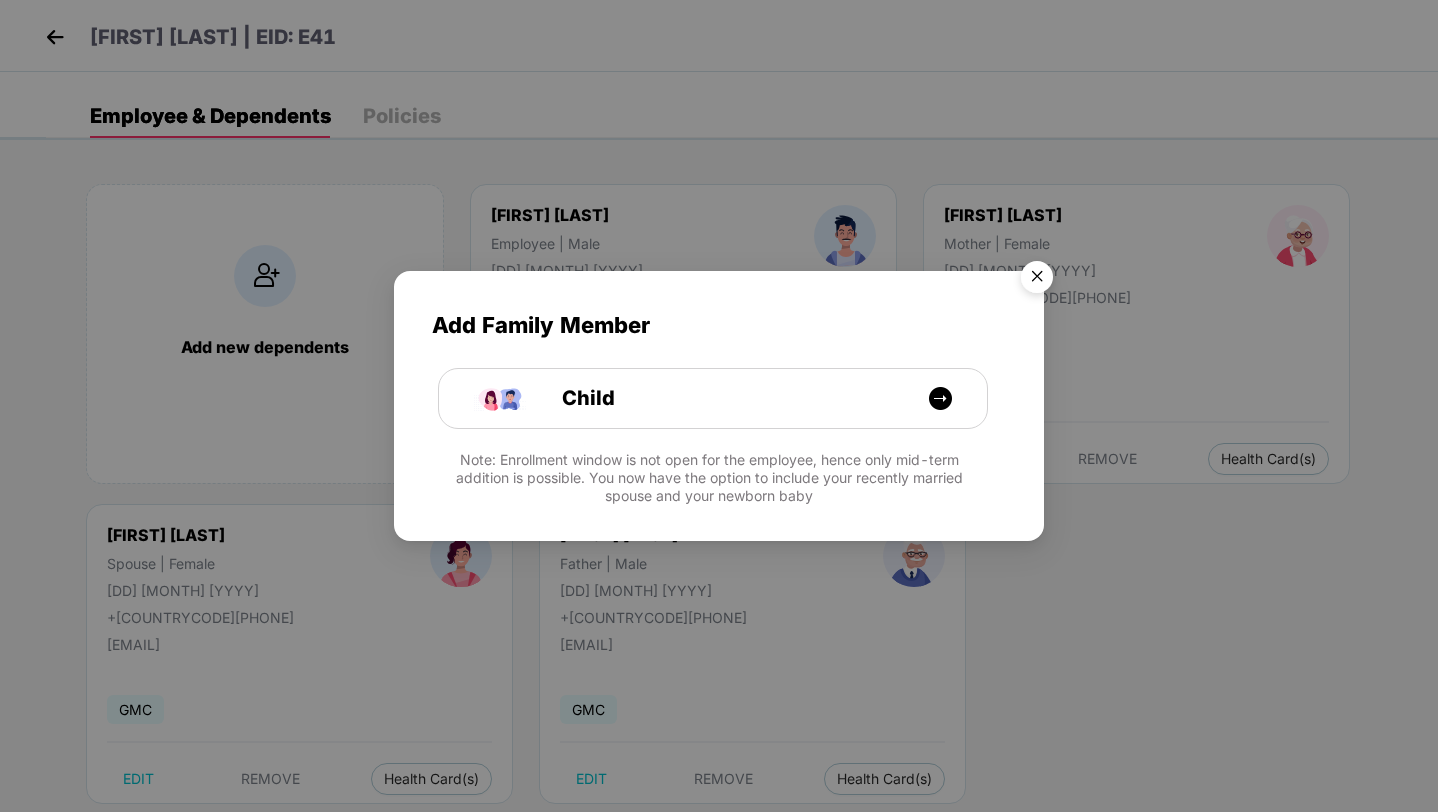 click at bounding box center [1037, 280] 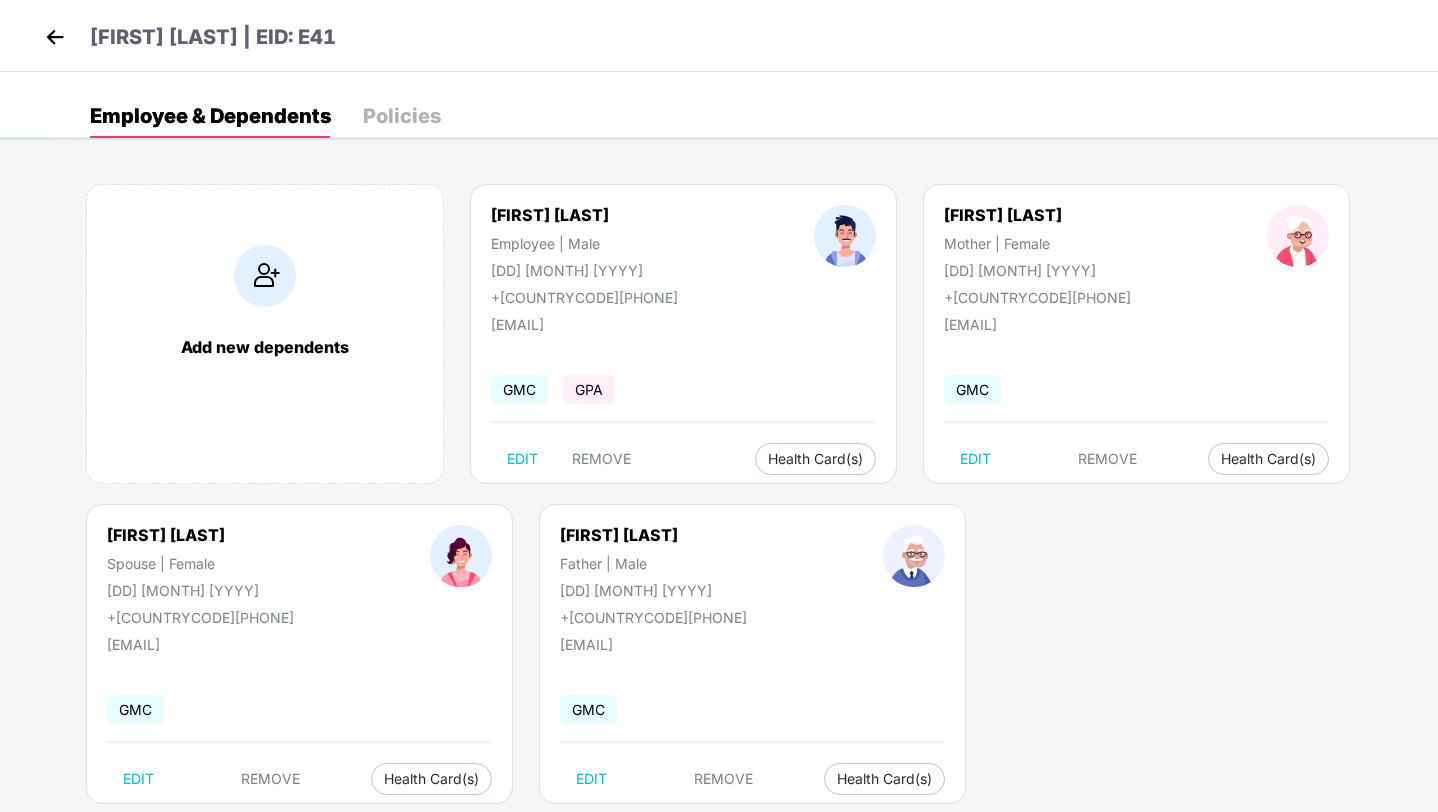 scroll, scrollTop: 42, scrollLeft: 0, axis: vertical 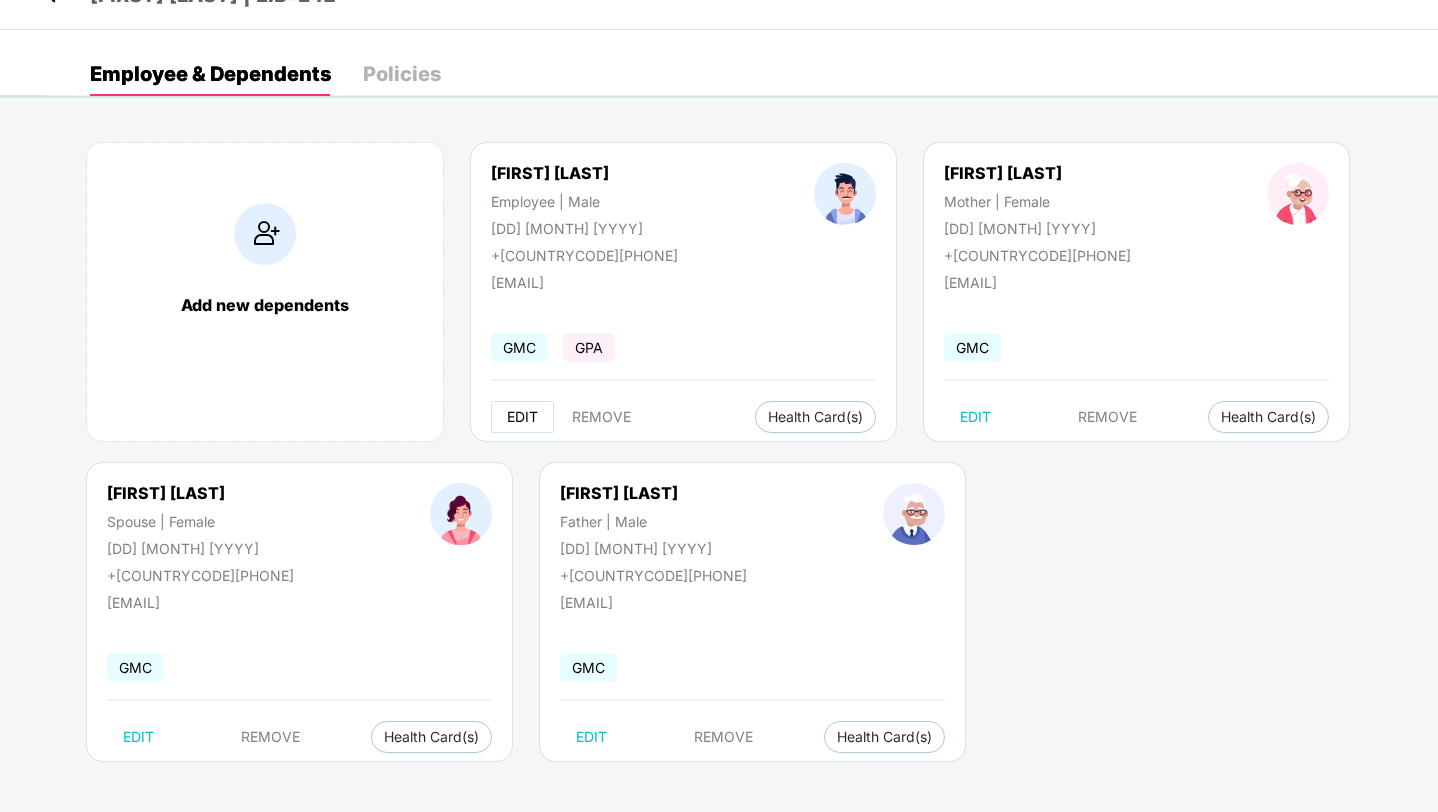 click on "EDIT" at bounding box center (522, 417) 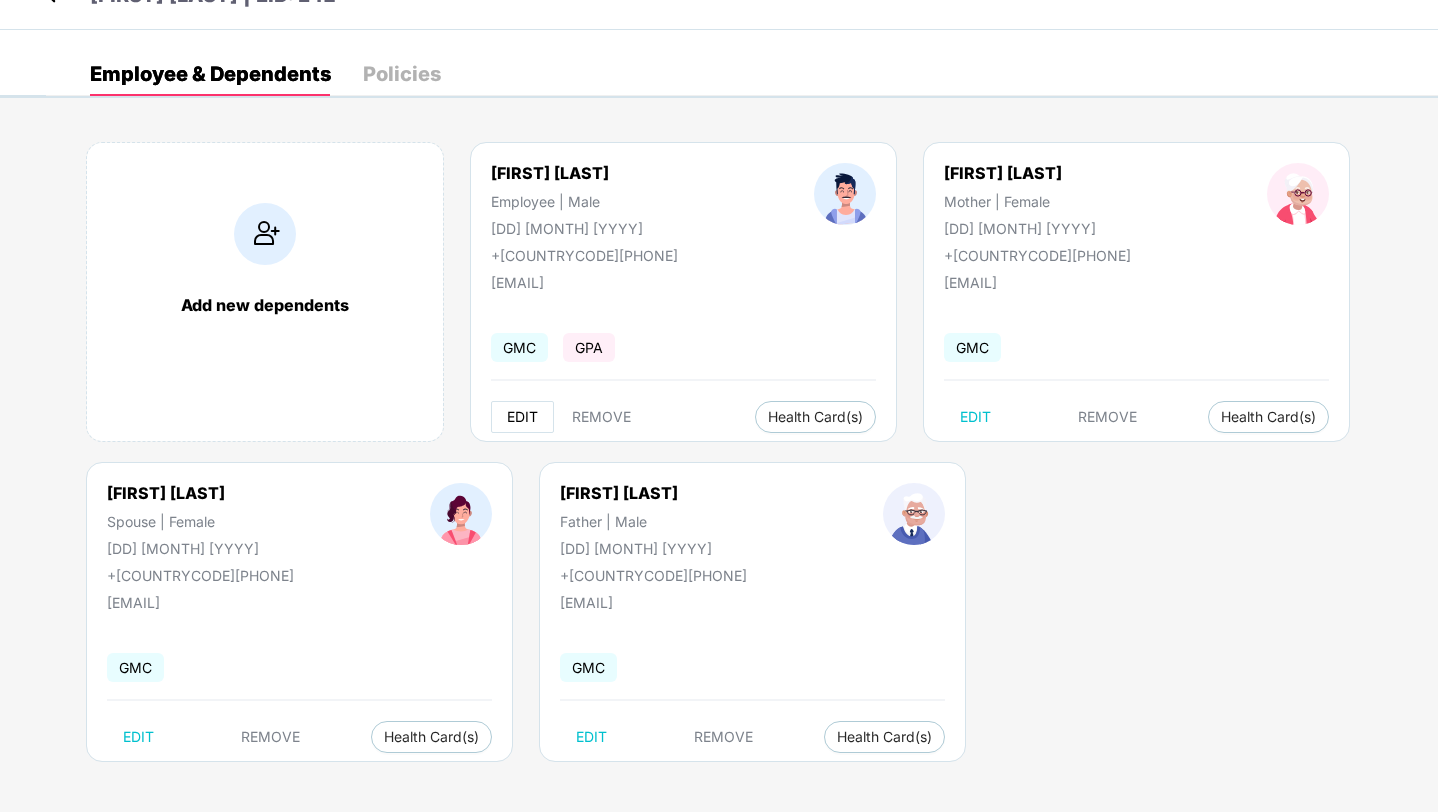 scroll, scrollTop: 0, scrollLeft: 0, axis: both 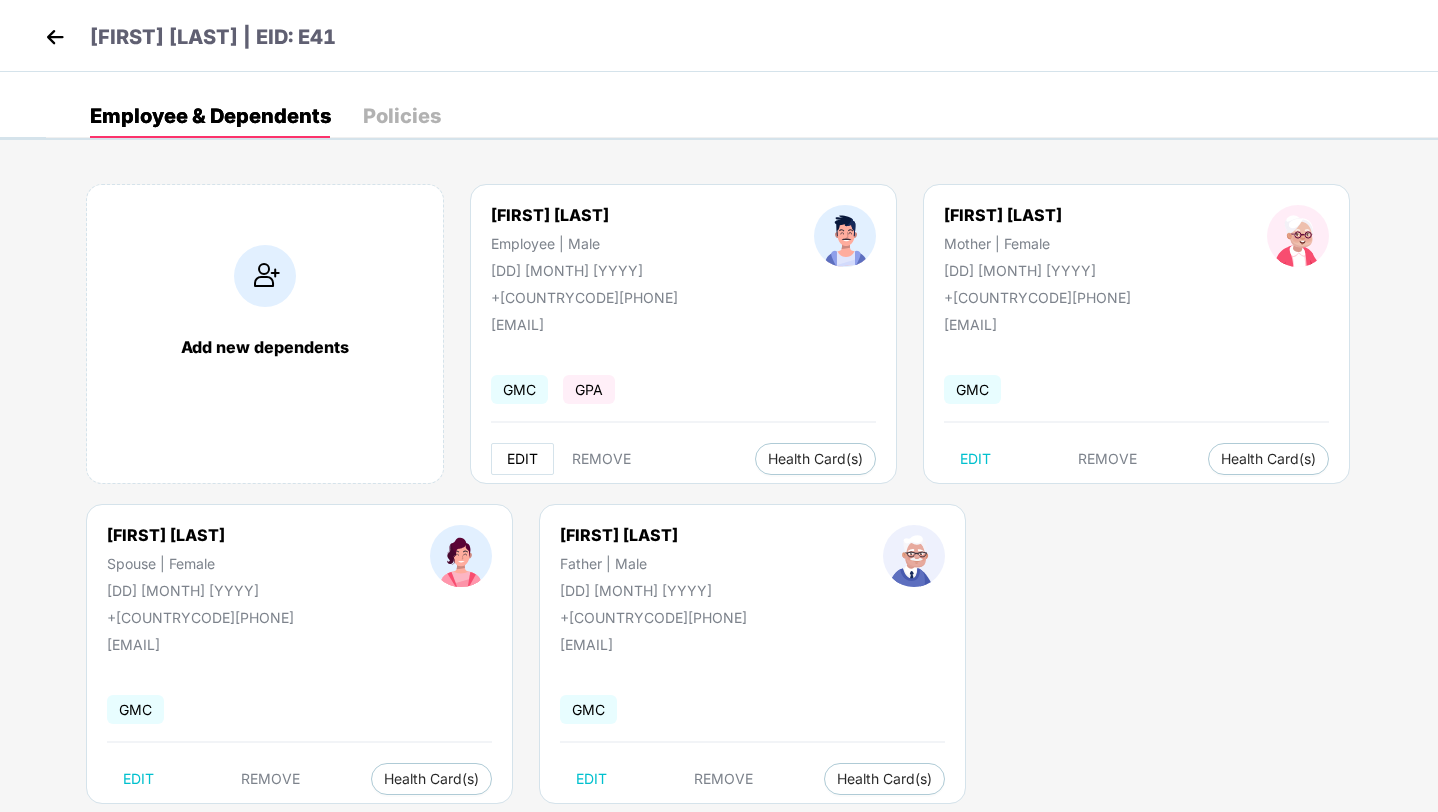 select on "****" 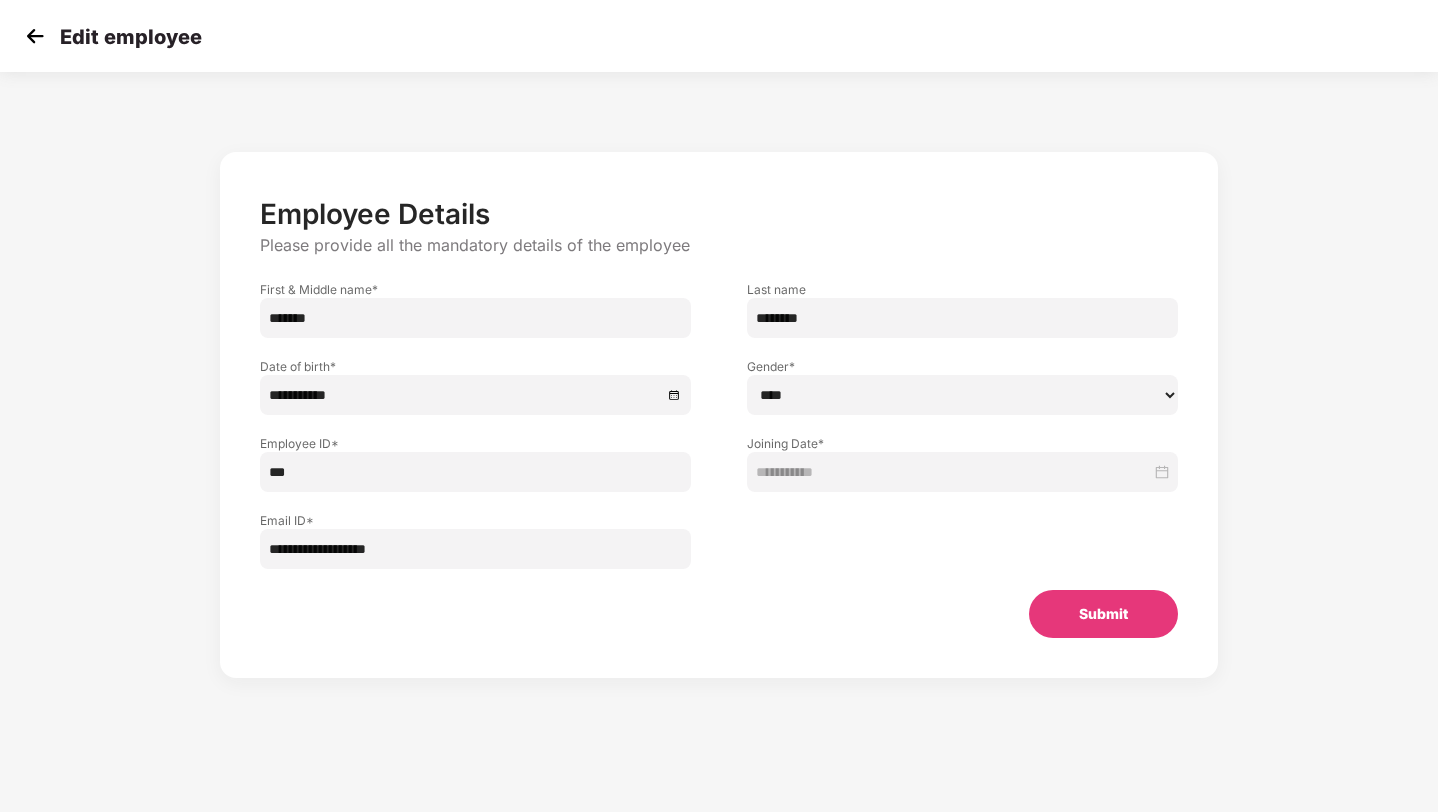 click at bounding box center (35, 36) 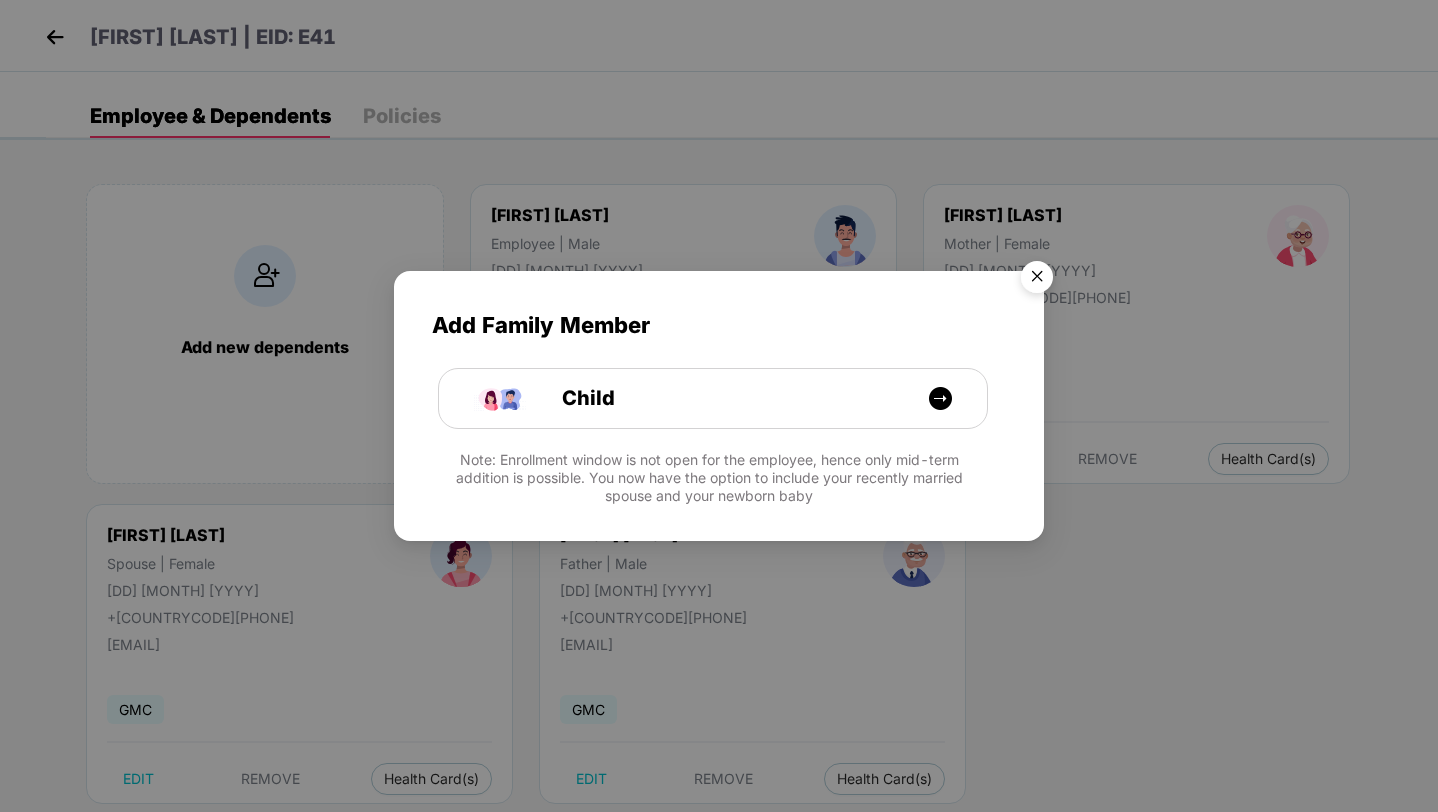 click at bounding box center (1037, 280) 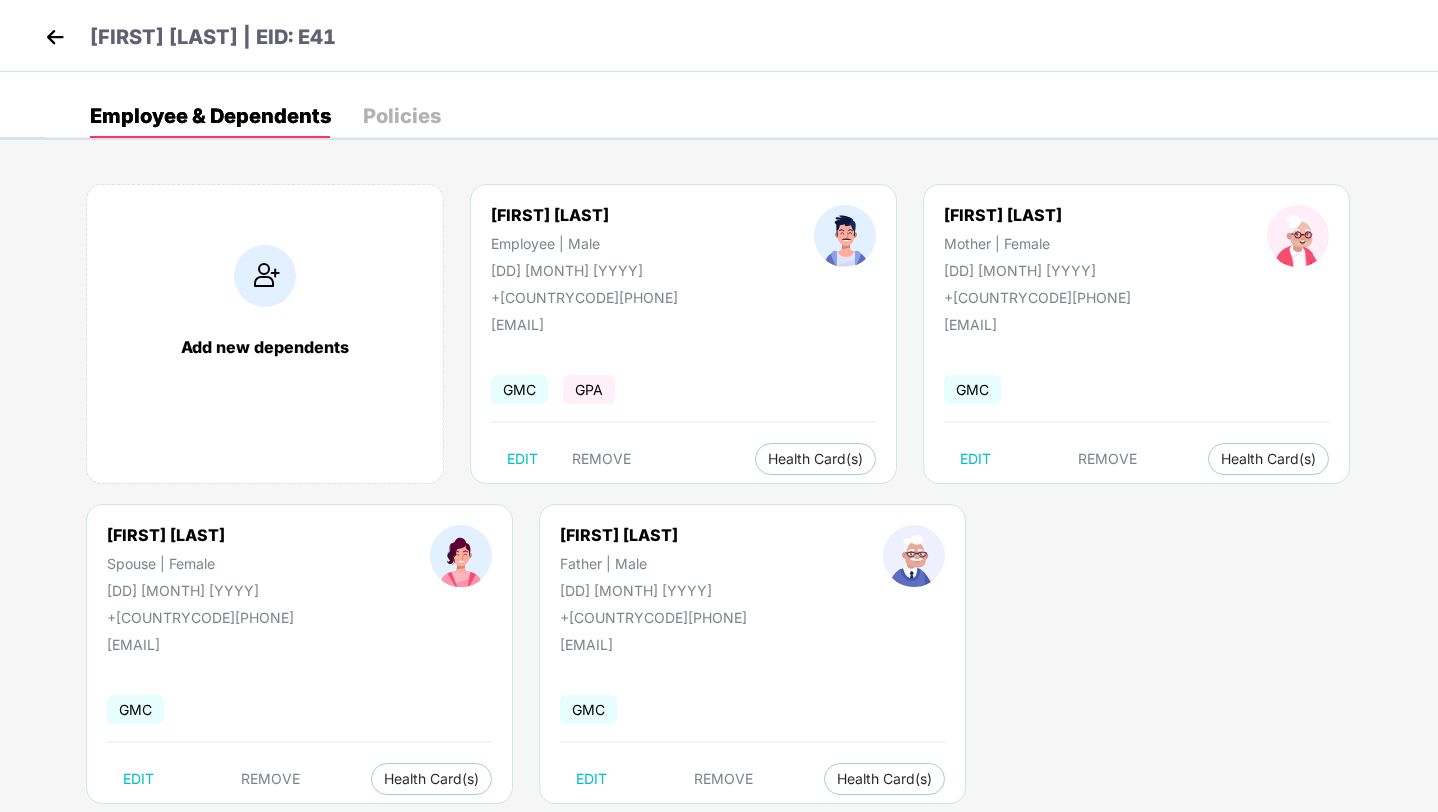 click on "Policies" at bounding box center [402, 116] 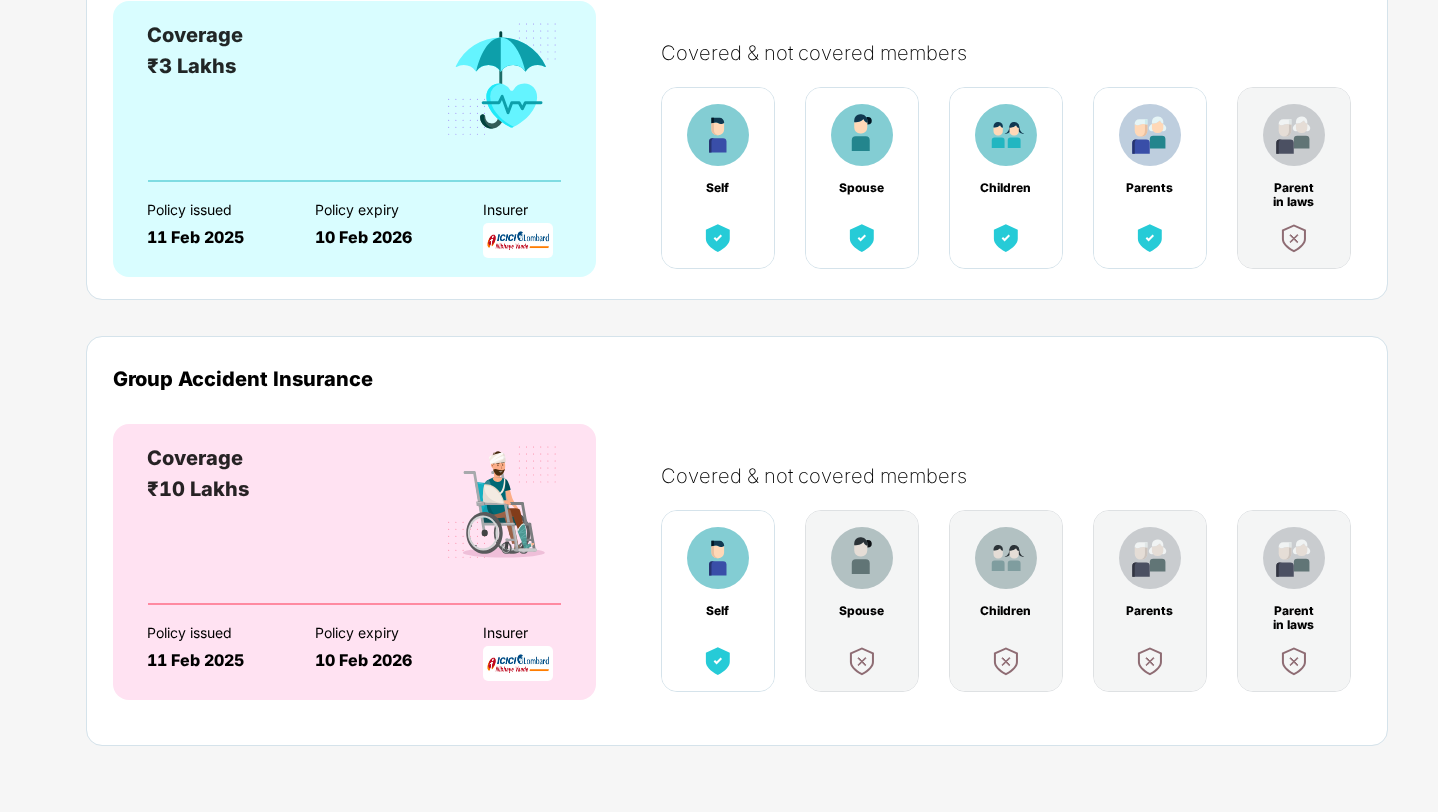 scroll, scrollTop: 0, scrollLeft: 0, axis: both 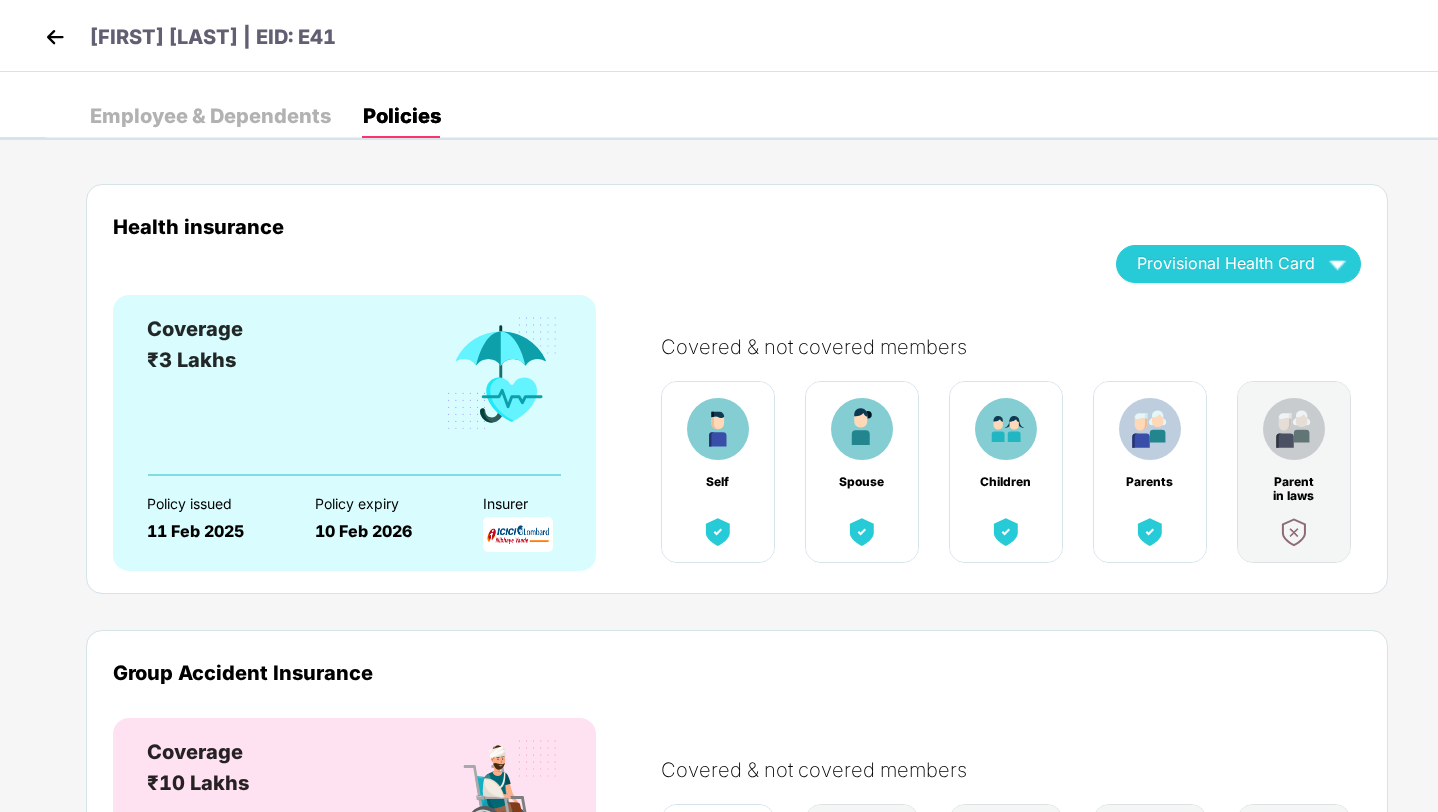 click on "Employee & Dependents" at bounding box center (210, 116) 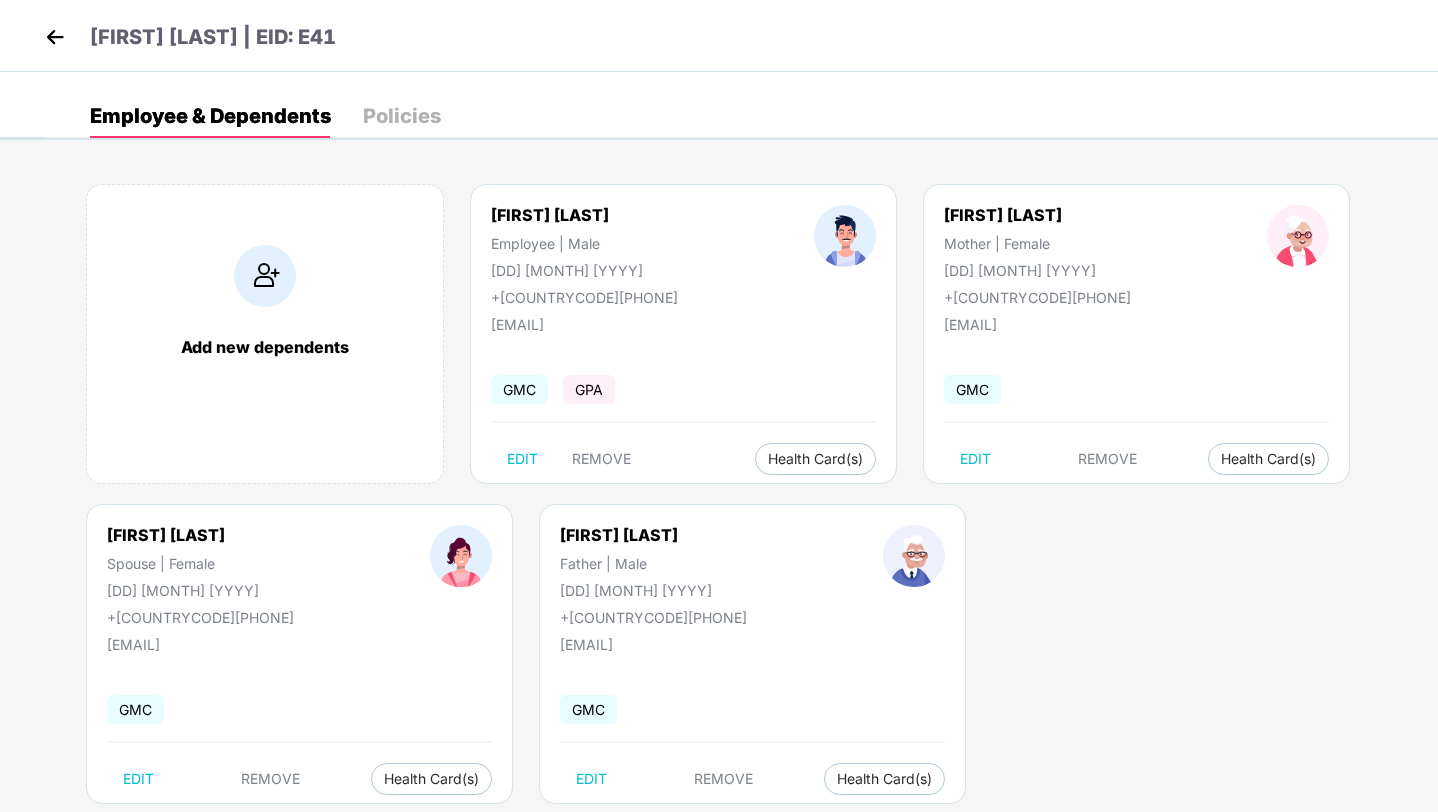 scroll, scrollTop: 42, scrollLeft: 0, axis: vertical 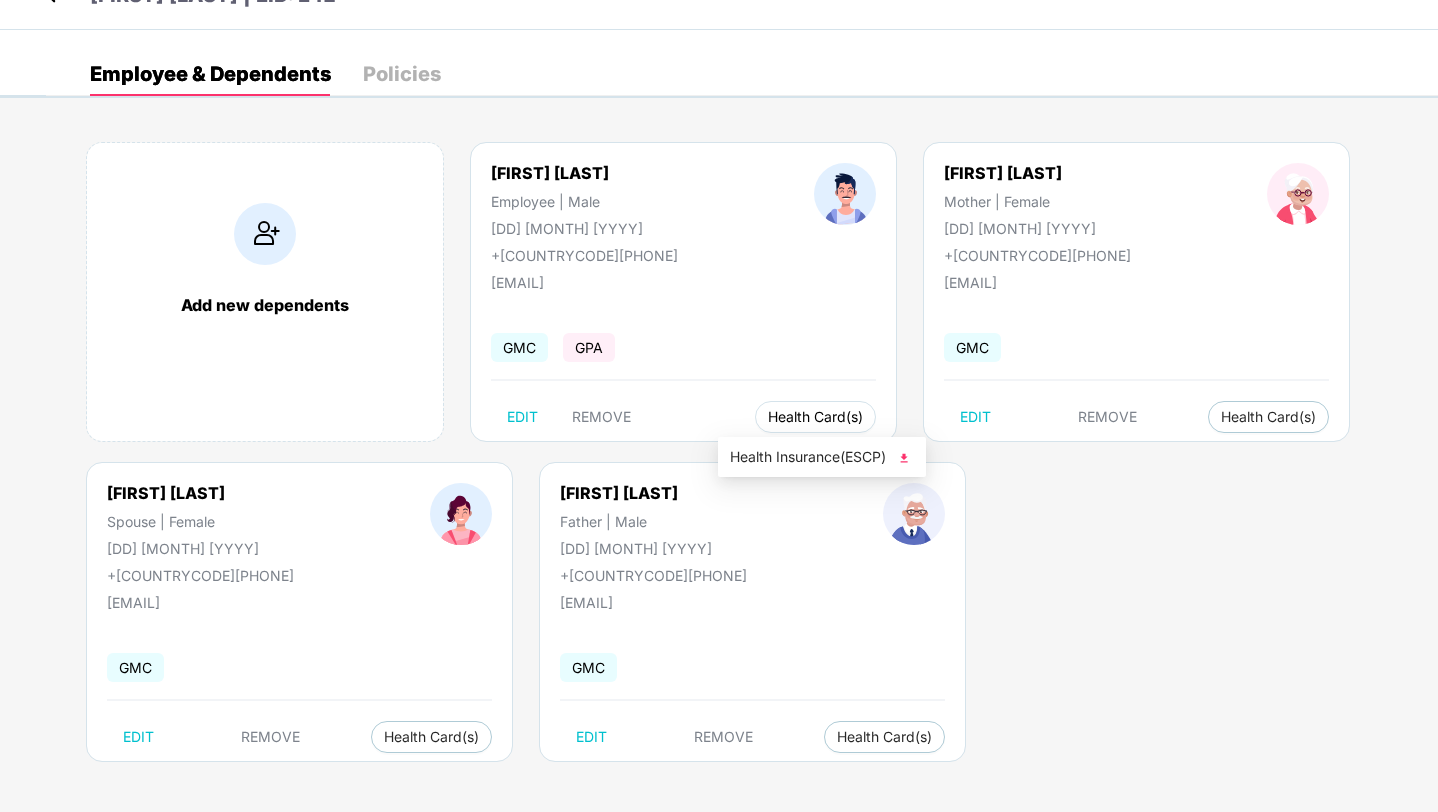click on "Health Card(s)" at bounding box center (815, 417) 